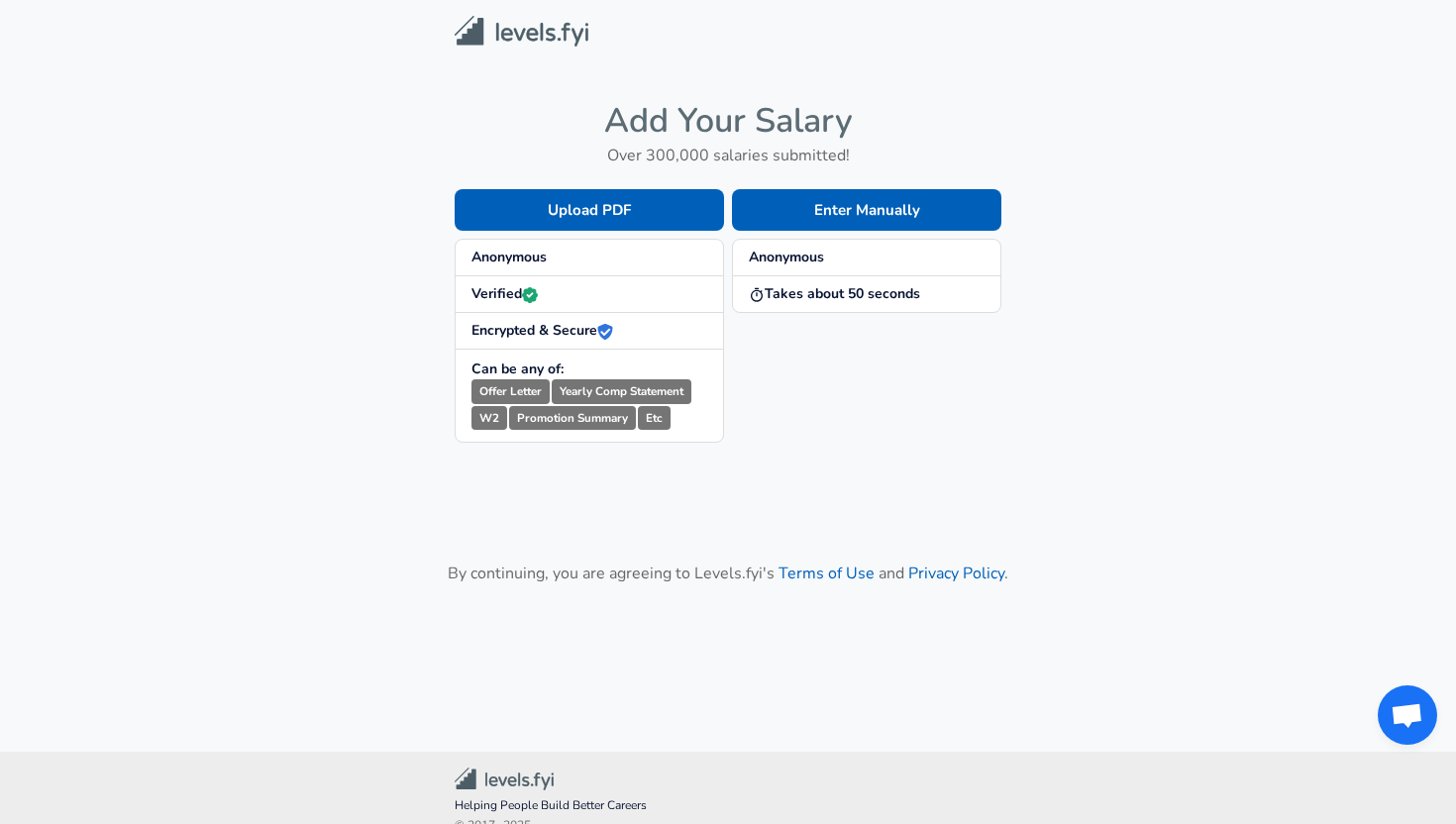 scroll, scrollTop: 0, scrollLeft: 0, axis: both 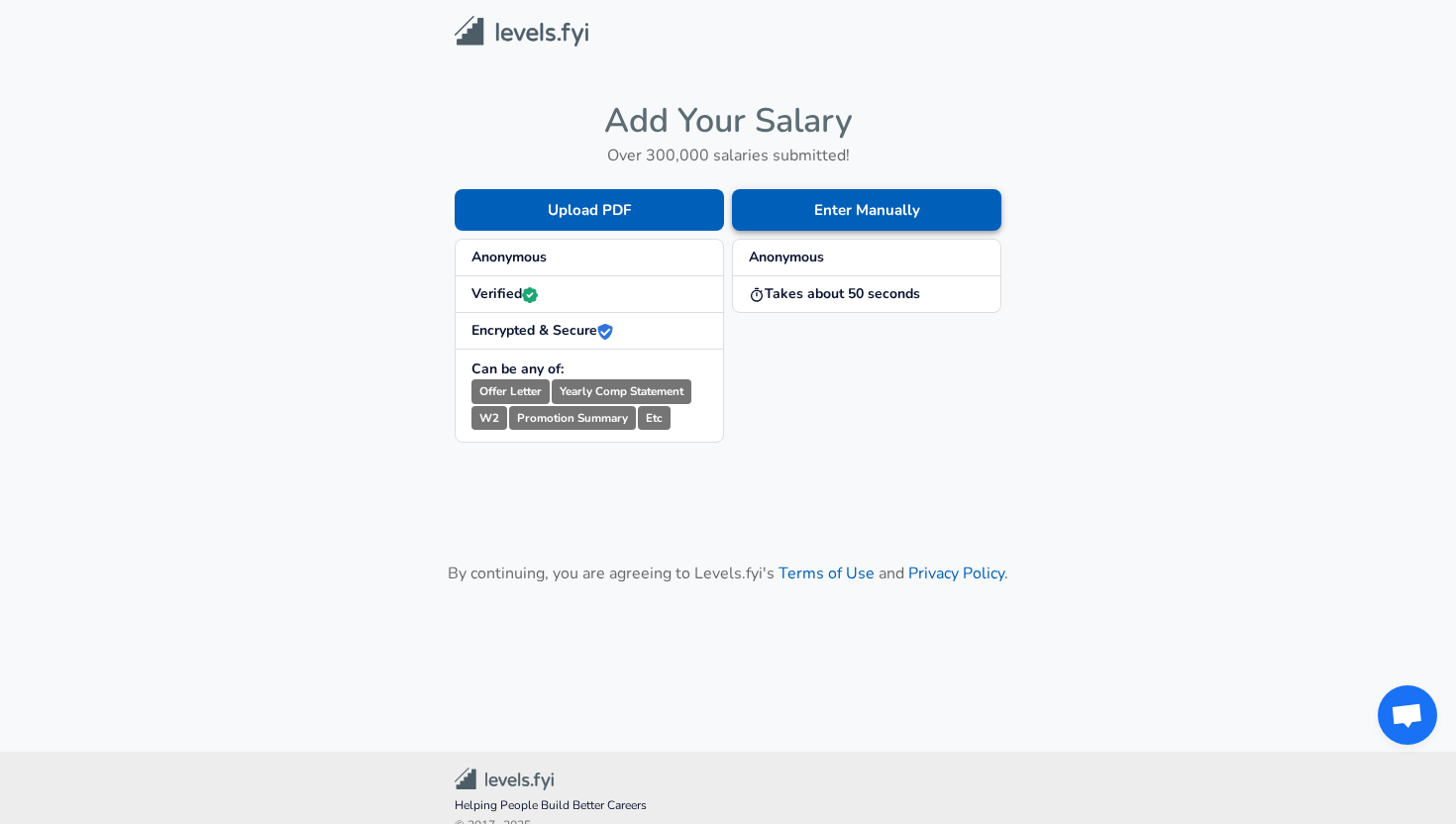 click on "Enter Manually" at bounding box center (867, 210) 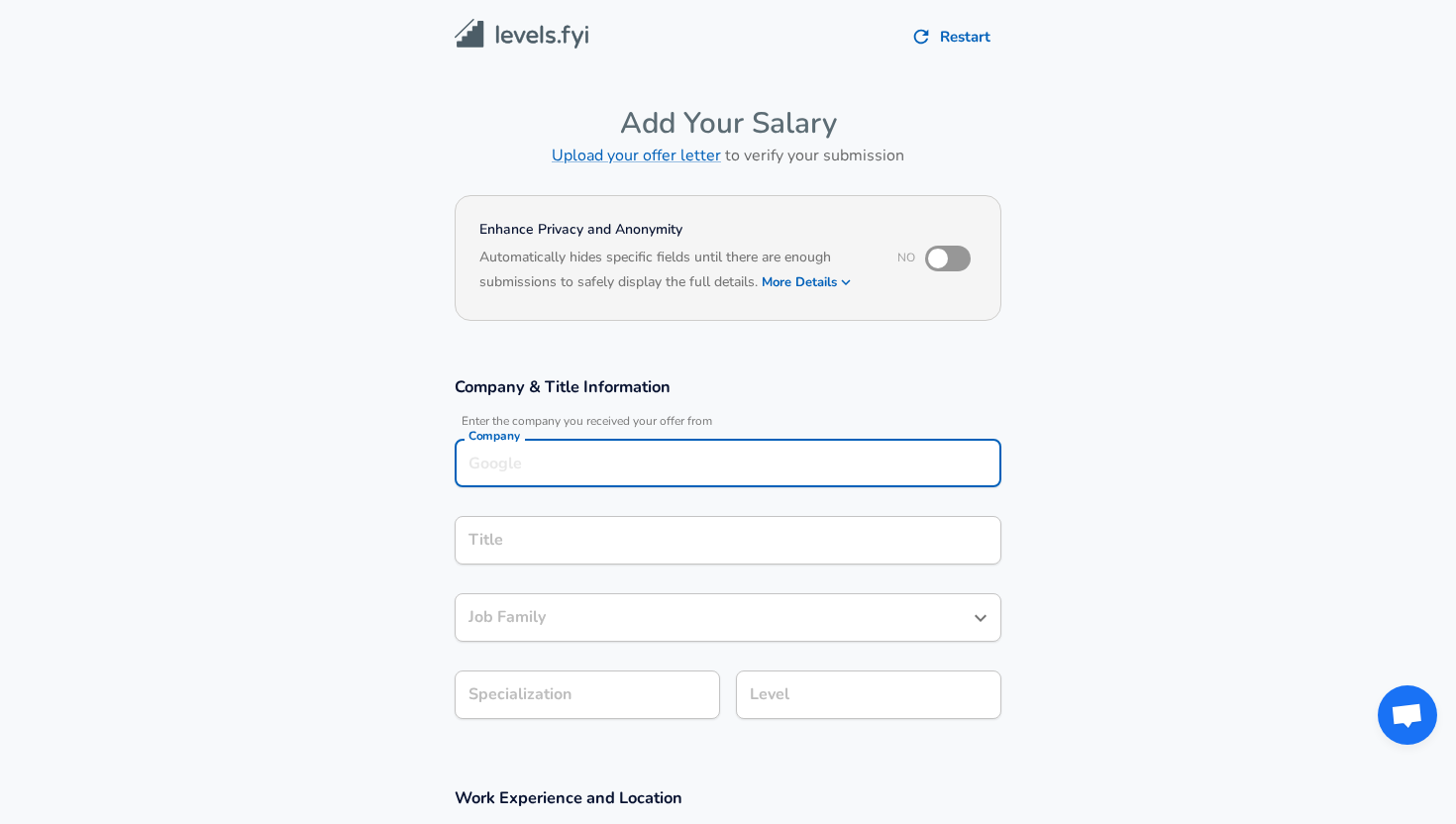 scroll, scrollTop: 20, scrollLeft: 0, axis: vertical 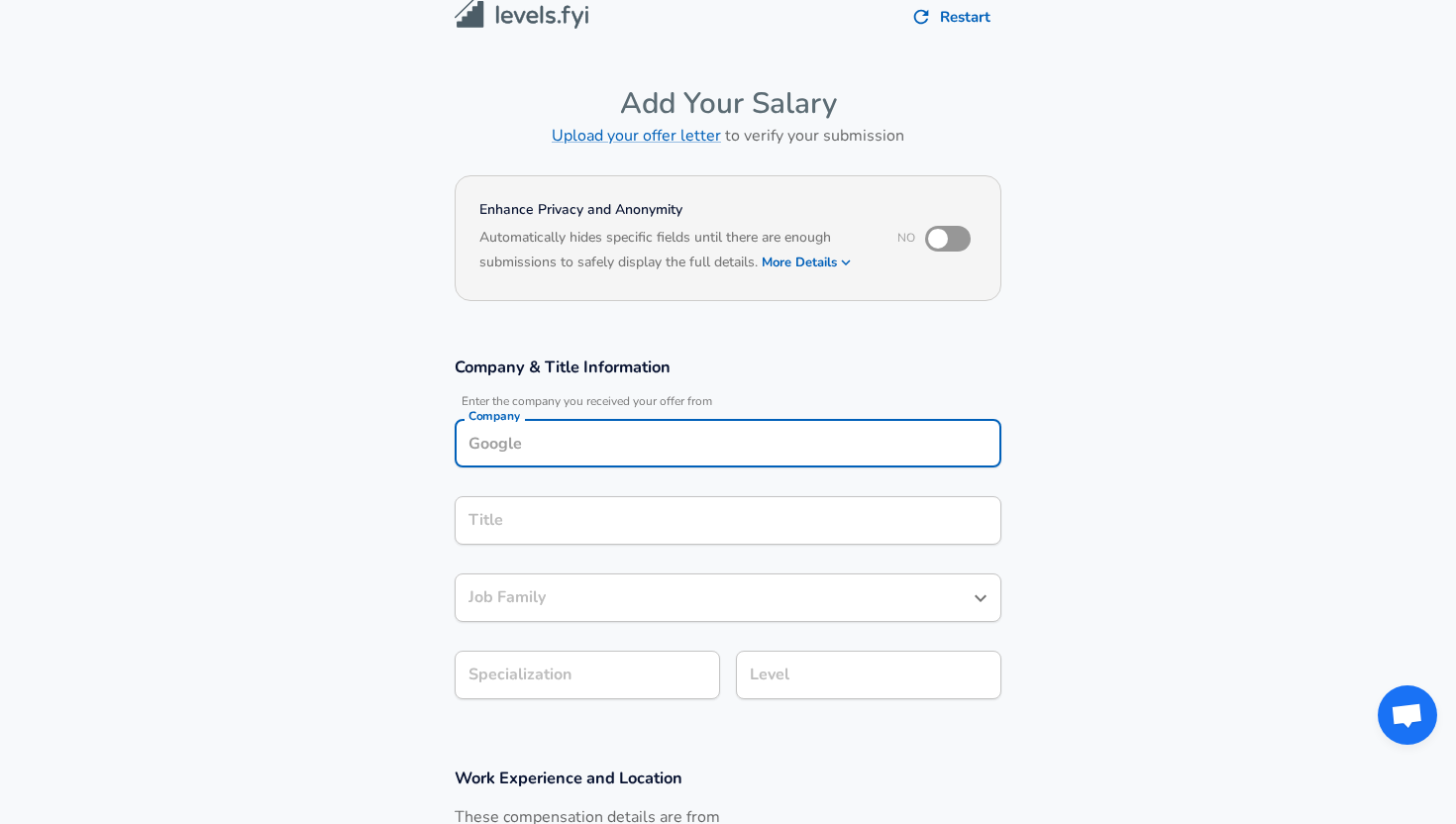 click on "Company" at bounding box center [728, 443] 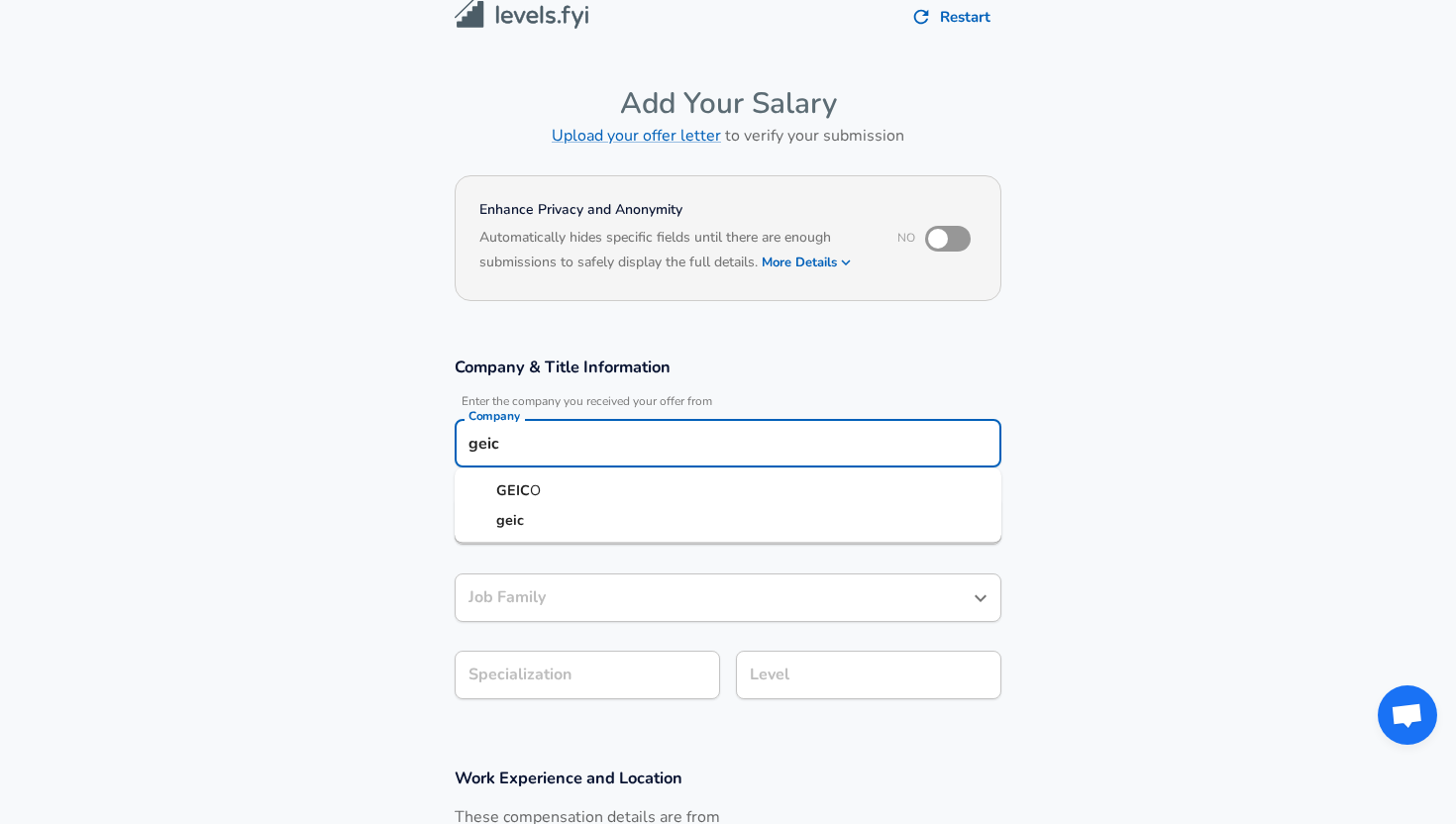 click on "GEIC O" at bounding box center (728, 491) 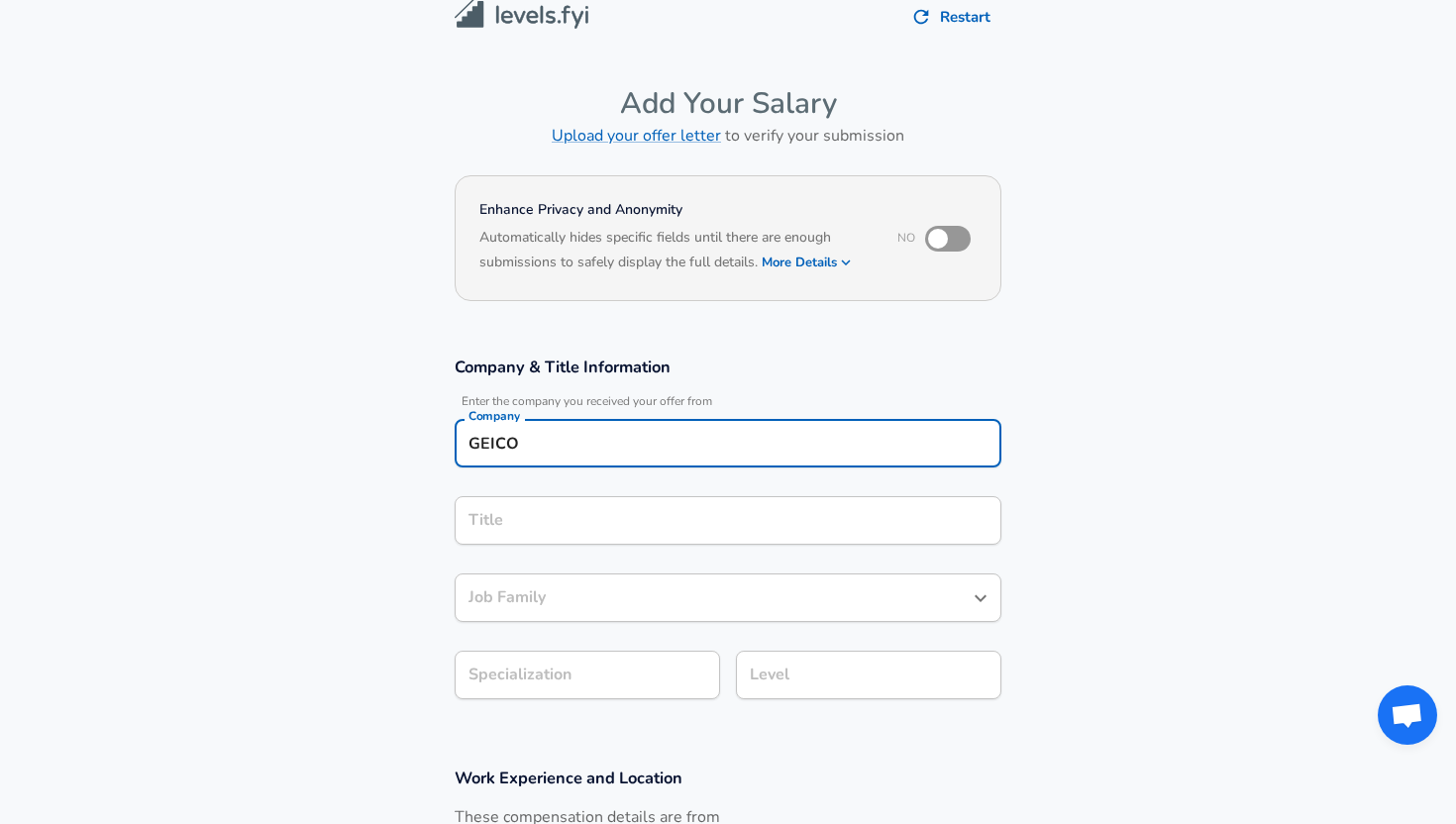 type on "GEICO" 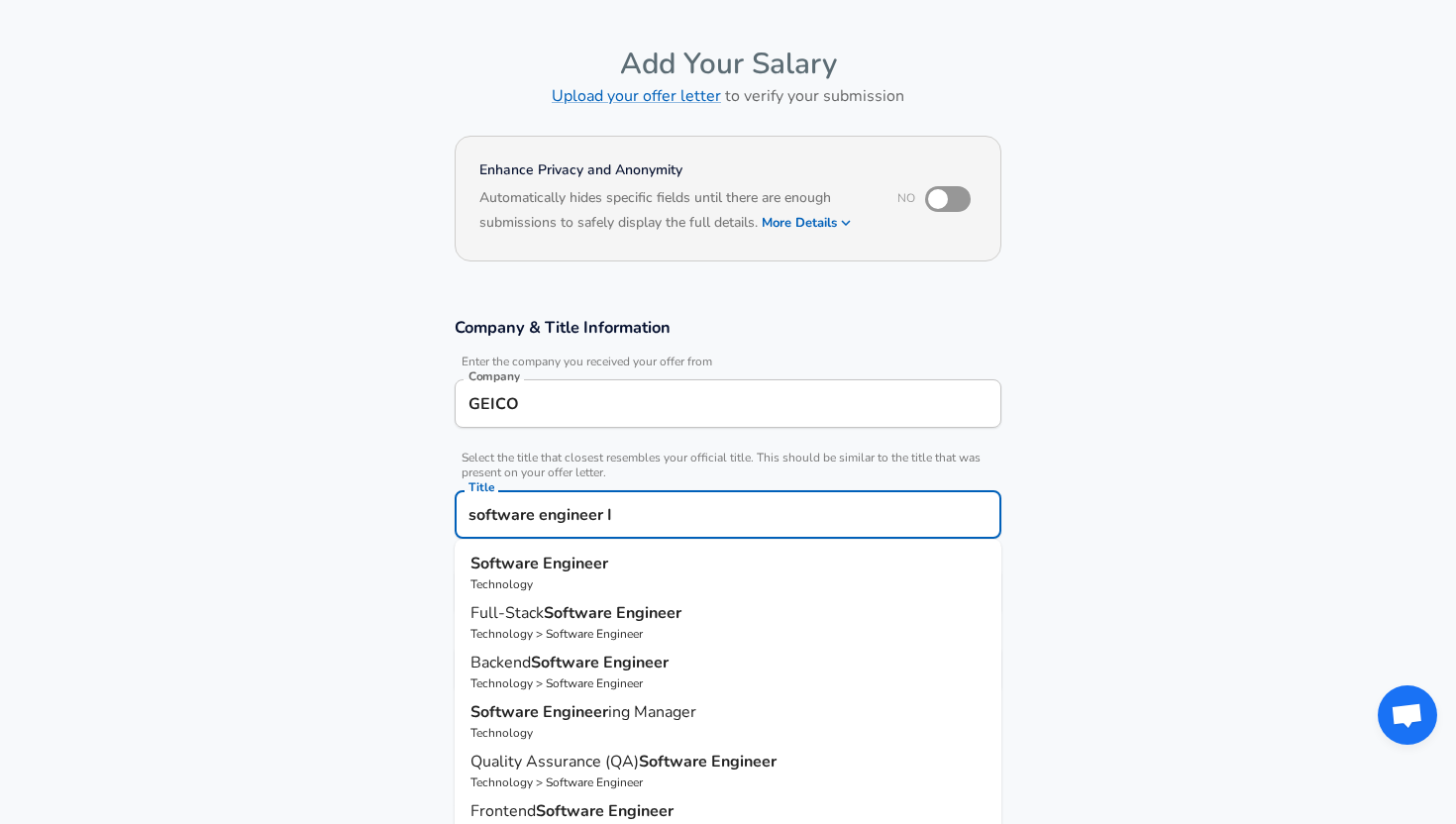 type on "software engineer II" 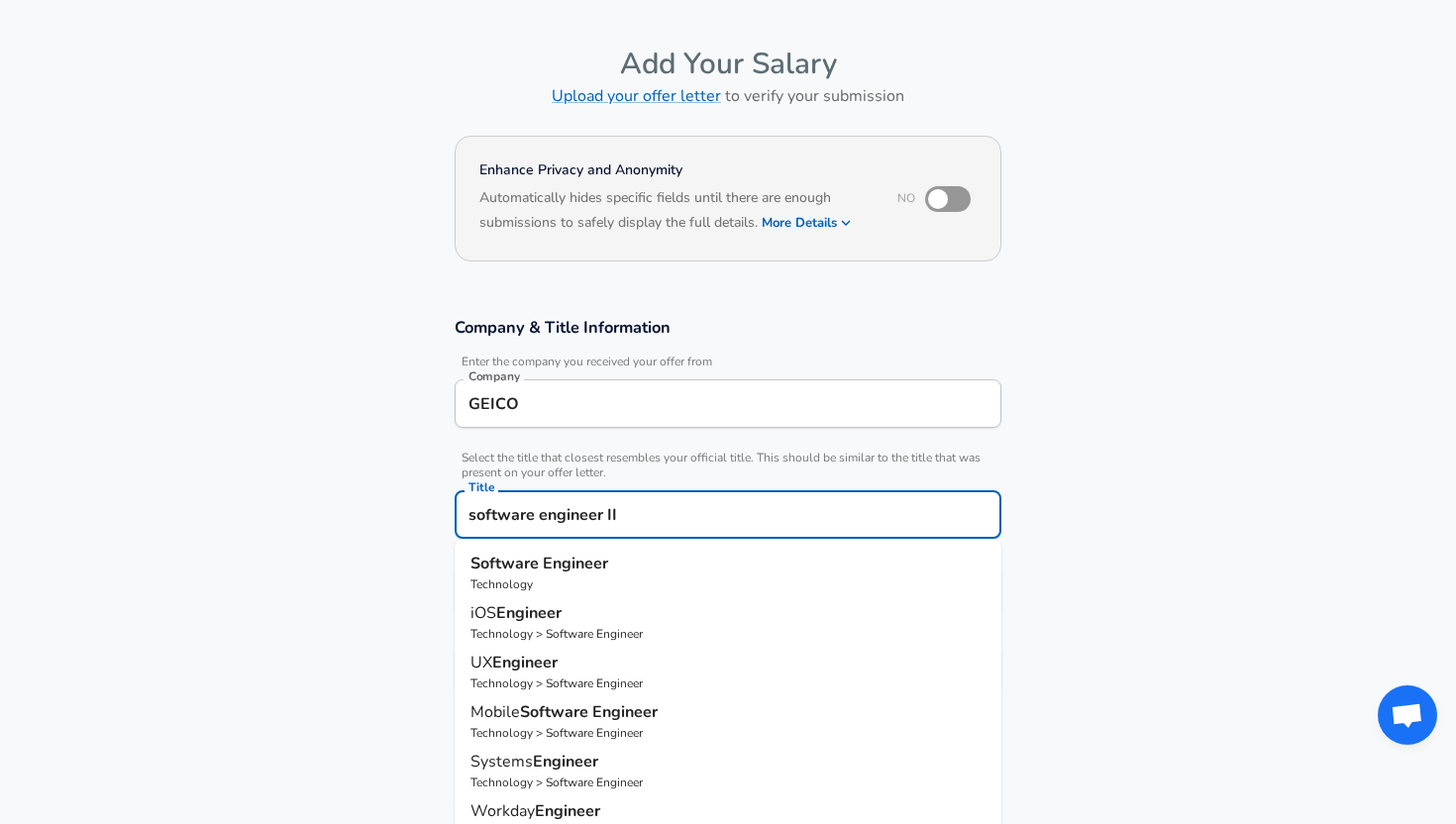 click on "Submit Salary" at bounding box center [732, 1033] 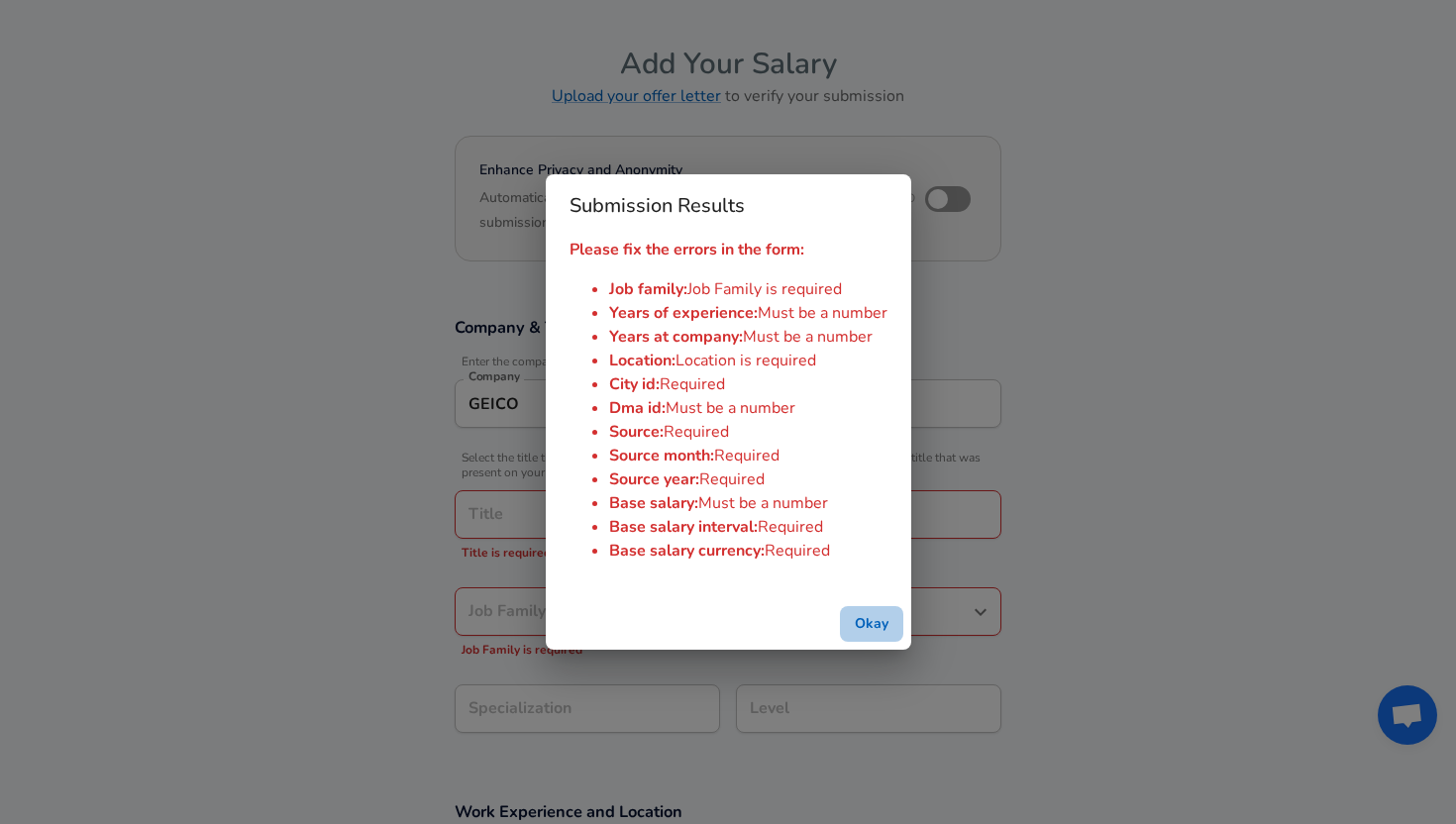 click on "Okay" at bounding box center [872, 624] 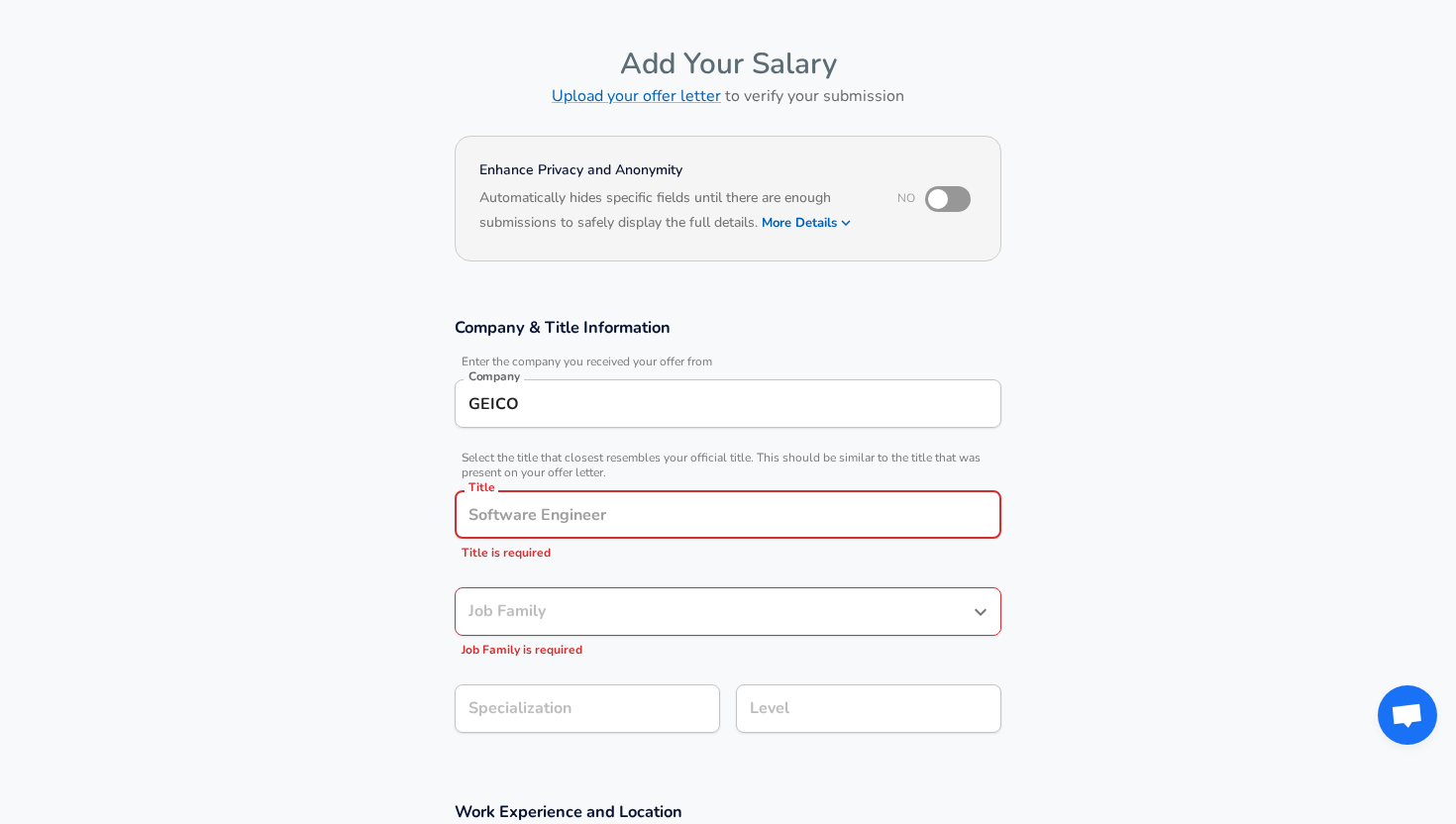 click on "Title" at bounding box center (728, 514) 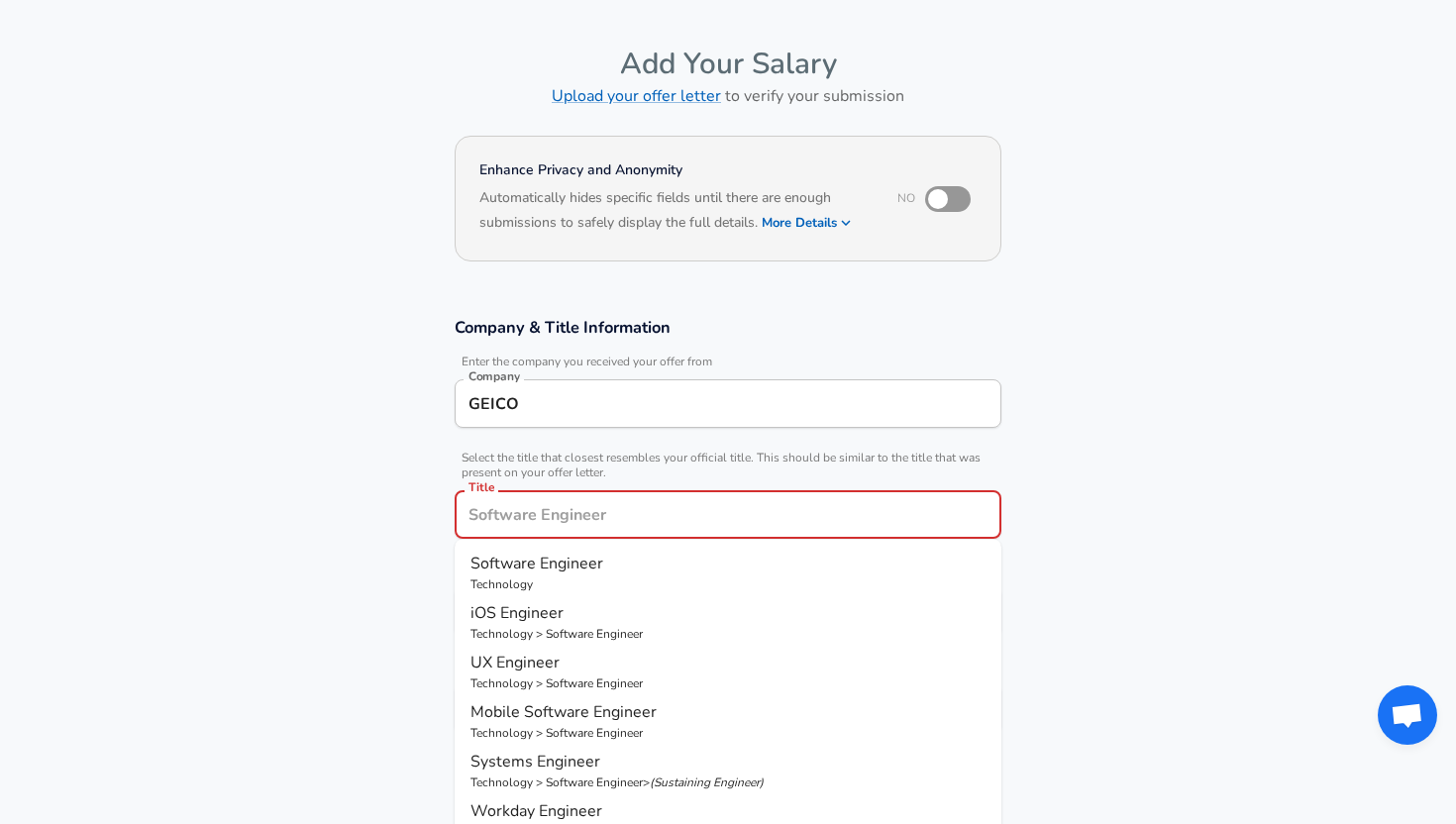 click on "Software Engineer" at bounding box center [728, 564] 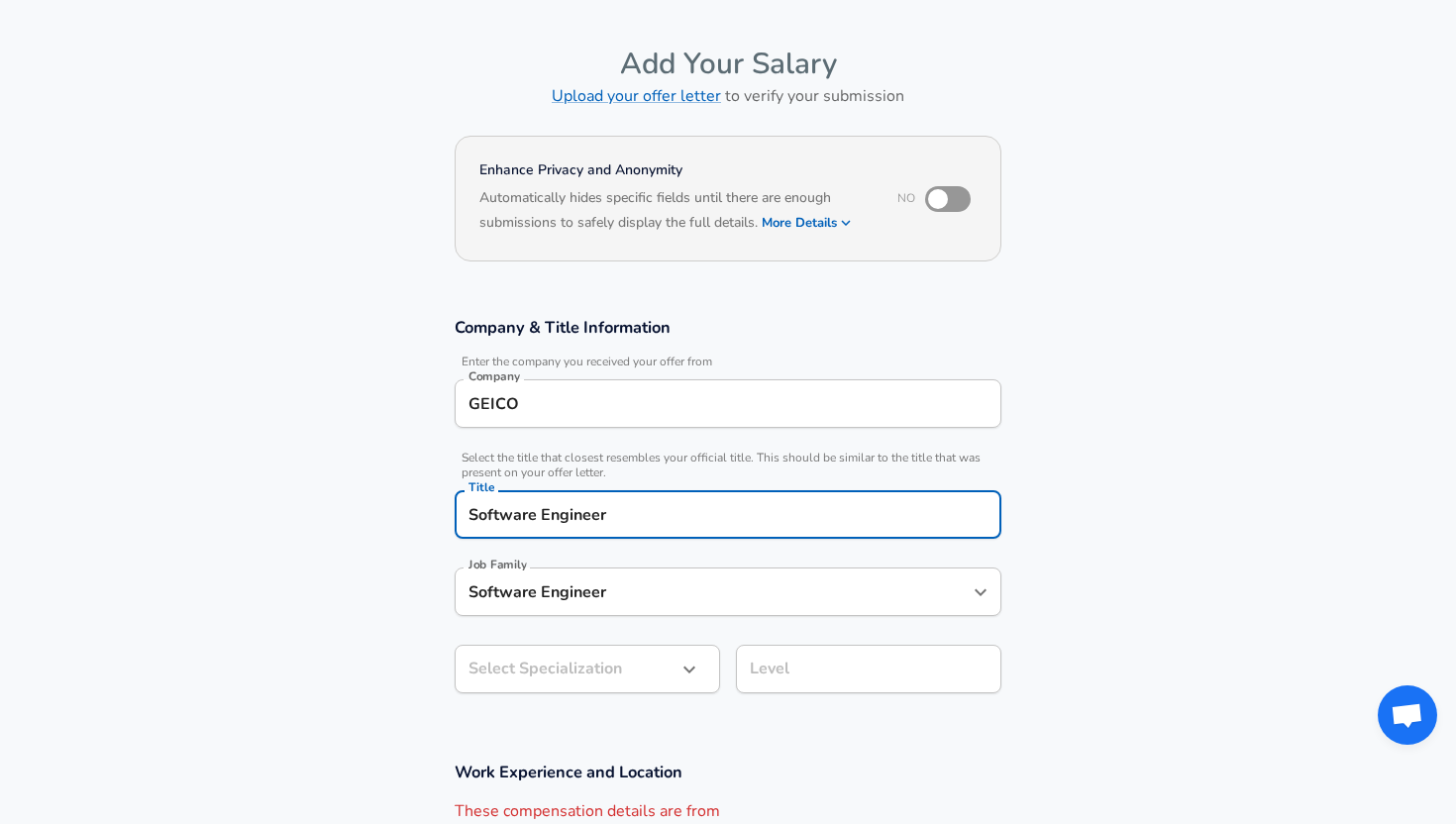 click on "Restart Add Your Salary Upload your offer letter   to verify your submission Enhance Privacy and Anonymity No Automatically hides specific fields until there are enough submissions to safely display the full details.   More Details Based on your submission and the data points that we have already collected, we will automatically hide and anonymize specific fields if there aren't enough data points to remain sufficiently anonymous. Company & Title Information   Enter the company you received your offer from Company GEICO Company   Select the title that closest resembles your official title. This should be similar to the title that was present on your offer letter. Title Software Engineer Title Job Family Software Engineer Job Family Select Specialization ​ Select Specialization Level Level Work Experience and Location These compensation details are from the perspective of a: New Offer Employee Required Submit Salary By continuing, you are agreeing to Levels.fyi's   Terms of Use   and   Privacy Policy . 2025" at bounding box center [728, 353] 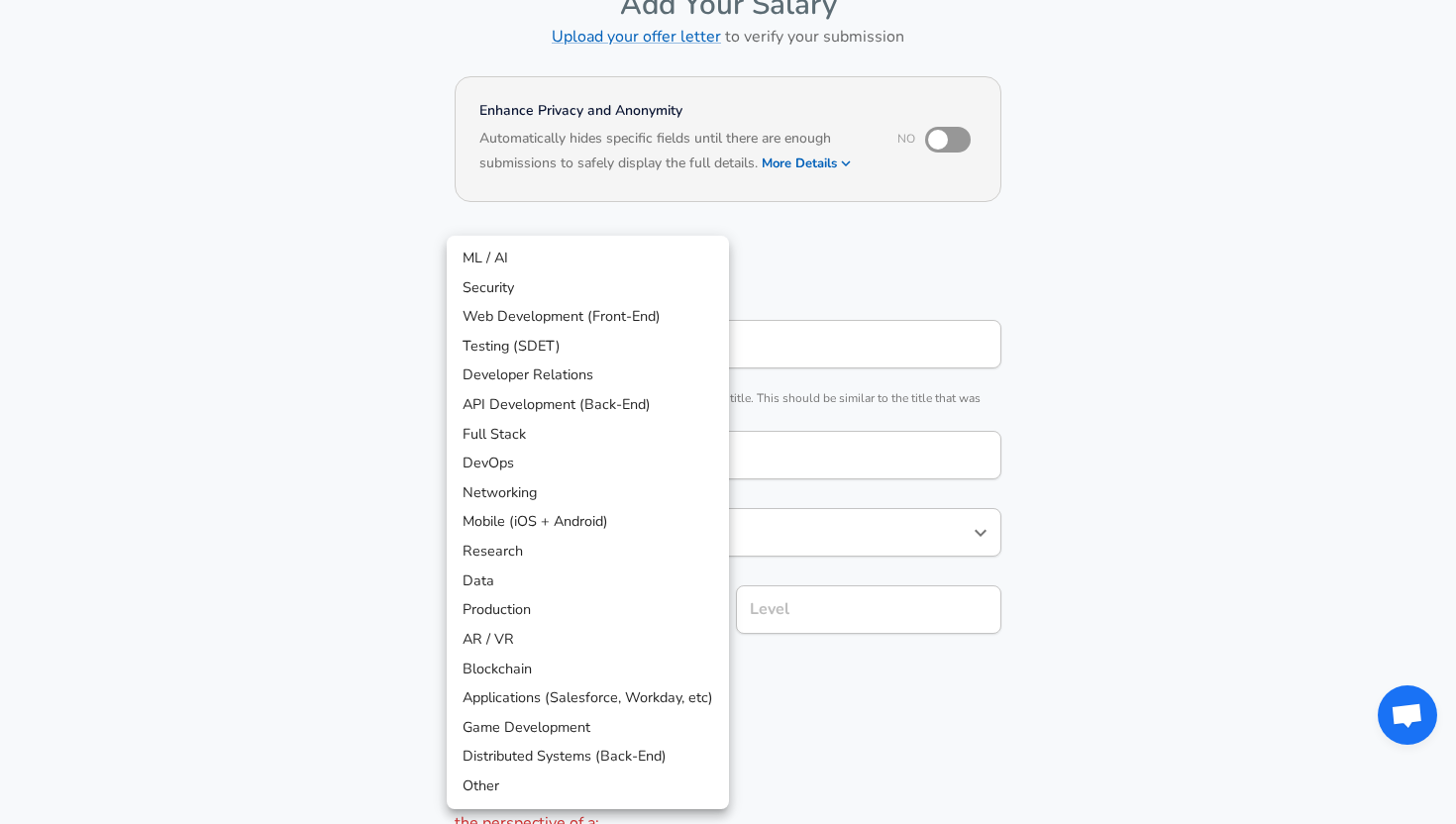 click on "Full Stack" at bounding box center (587, 435) 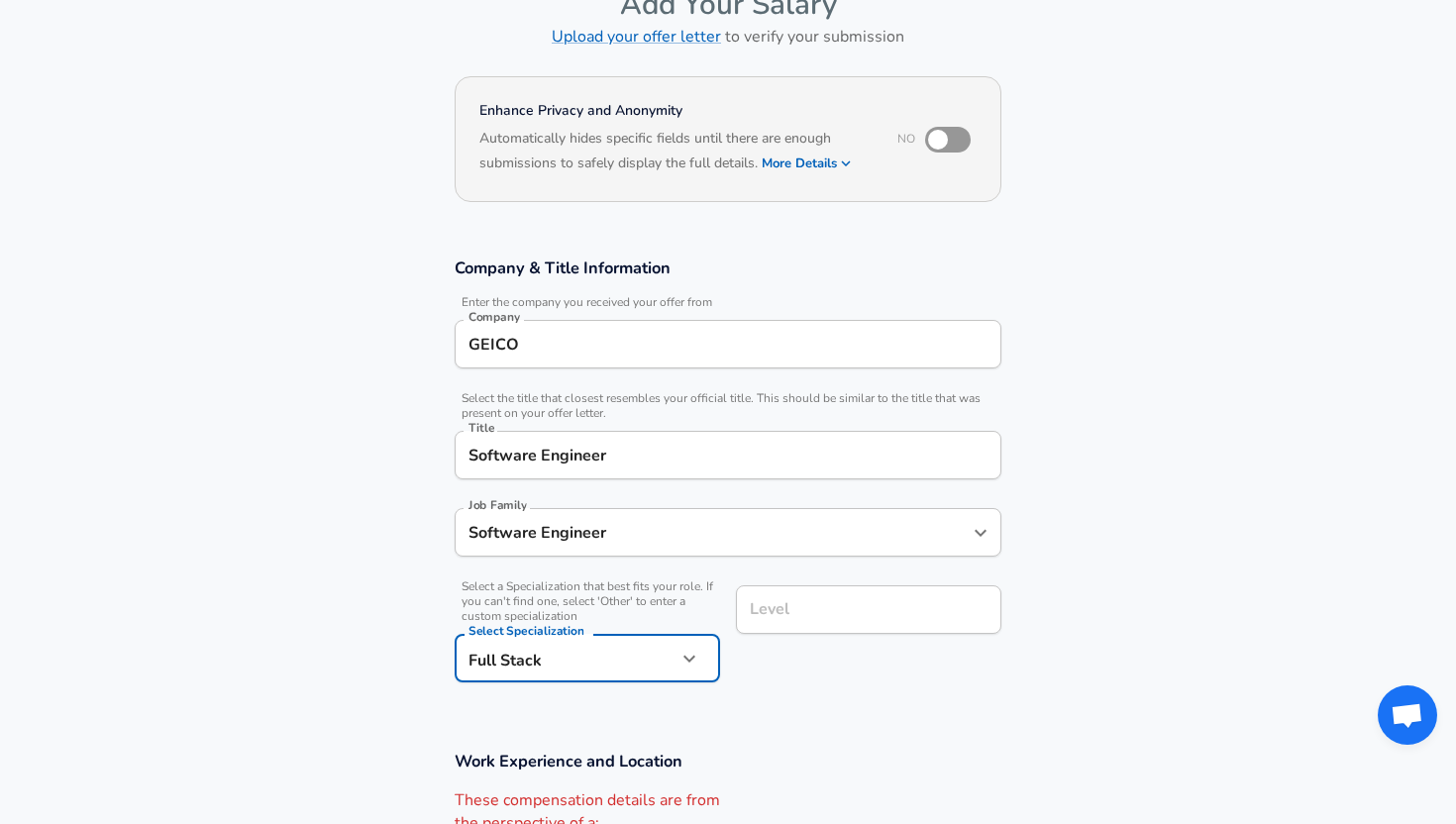 click on "Level" at bounding box center (869, 609) 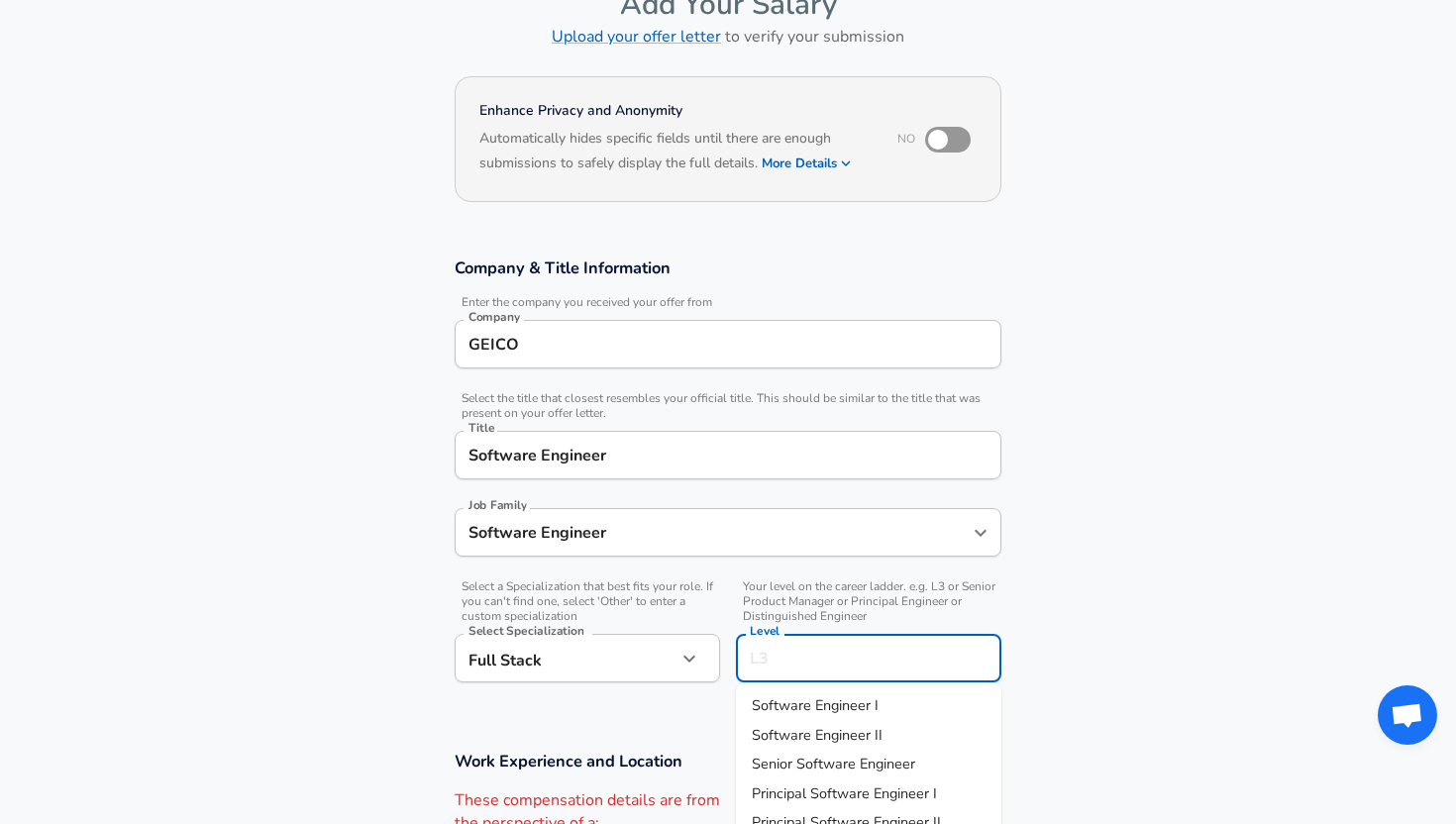scroll, scrollTop: 158, scrollLeft: 0, axis: vertical 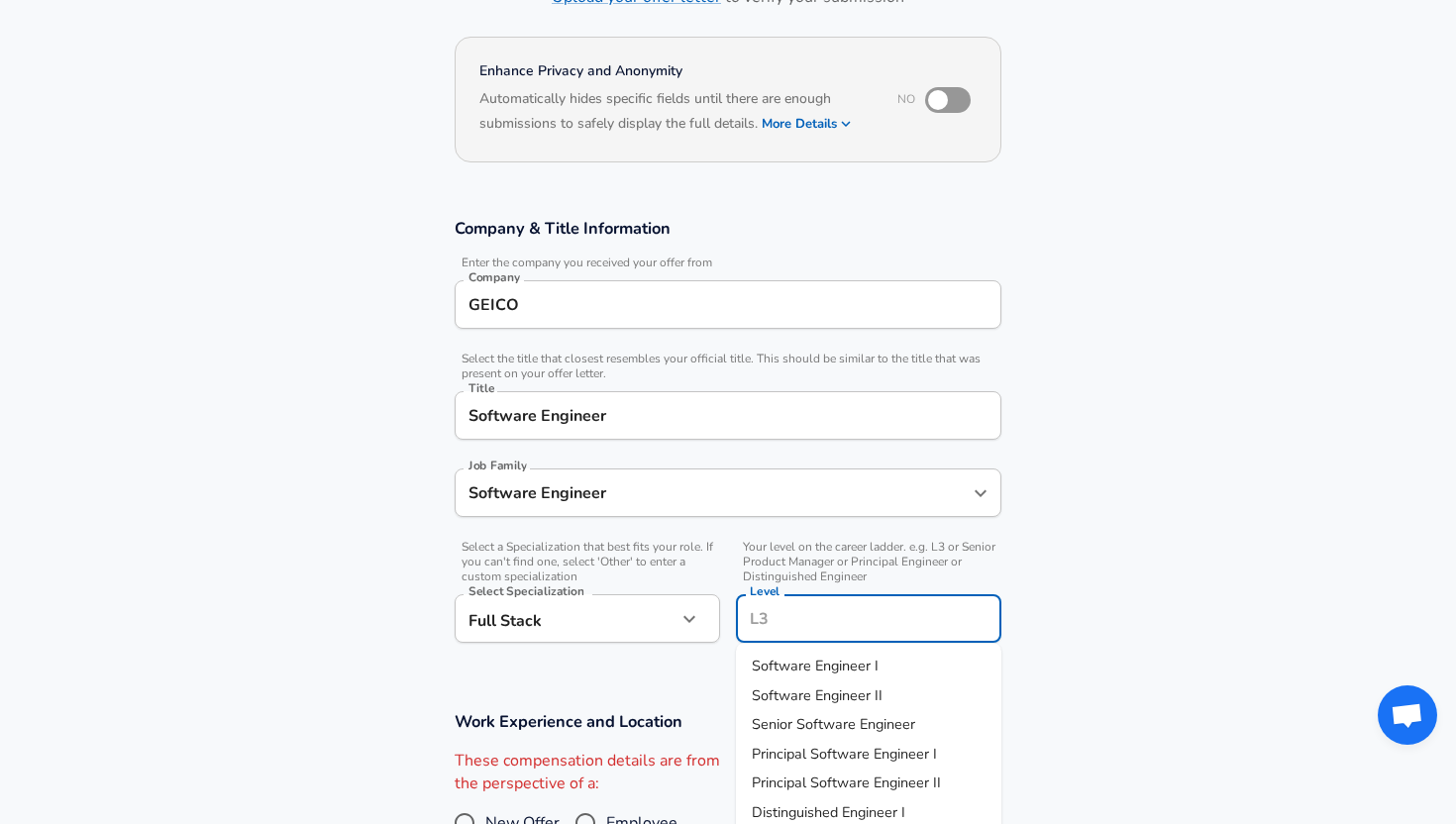 click on "Software Engineer II" at bounding box center (817, 694) 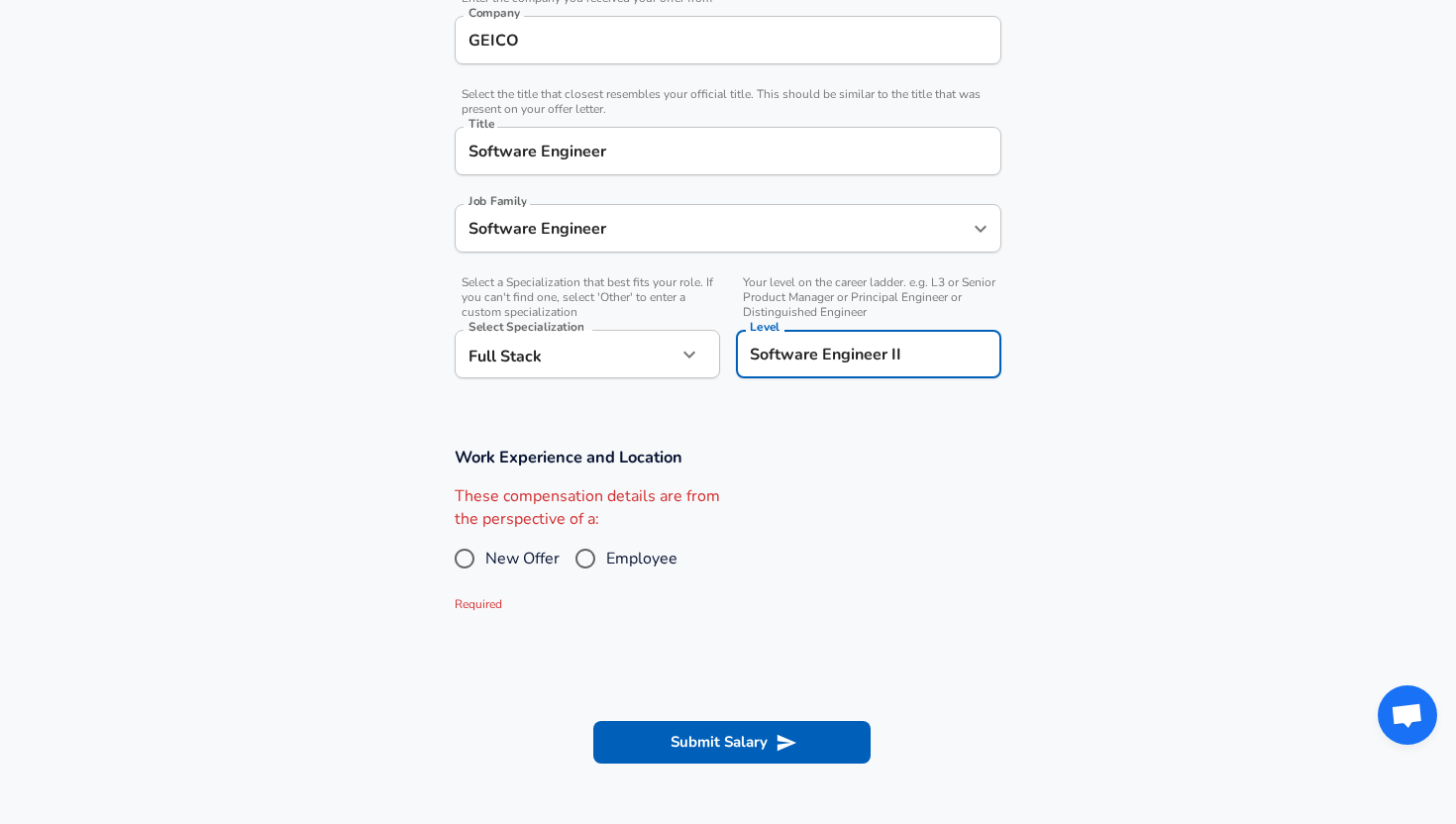 scroll, scrollTop: 424, scrollLeft: 0, axis: vertical 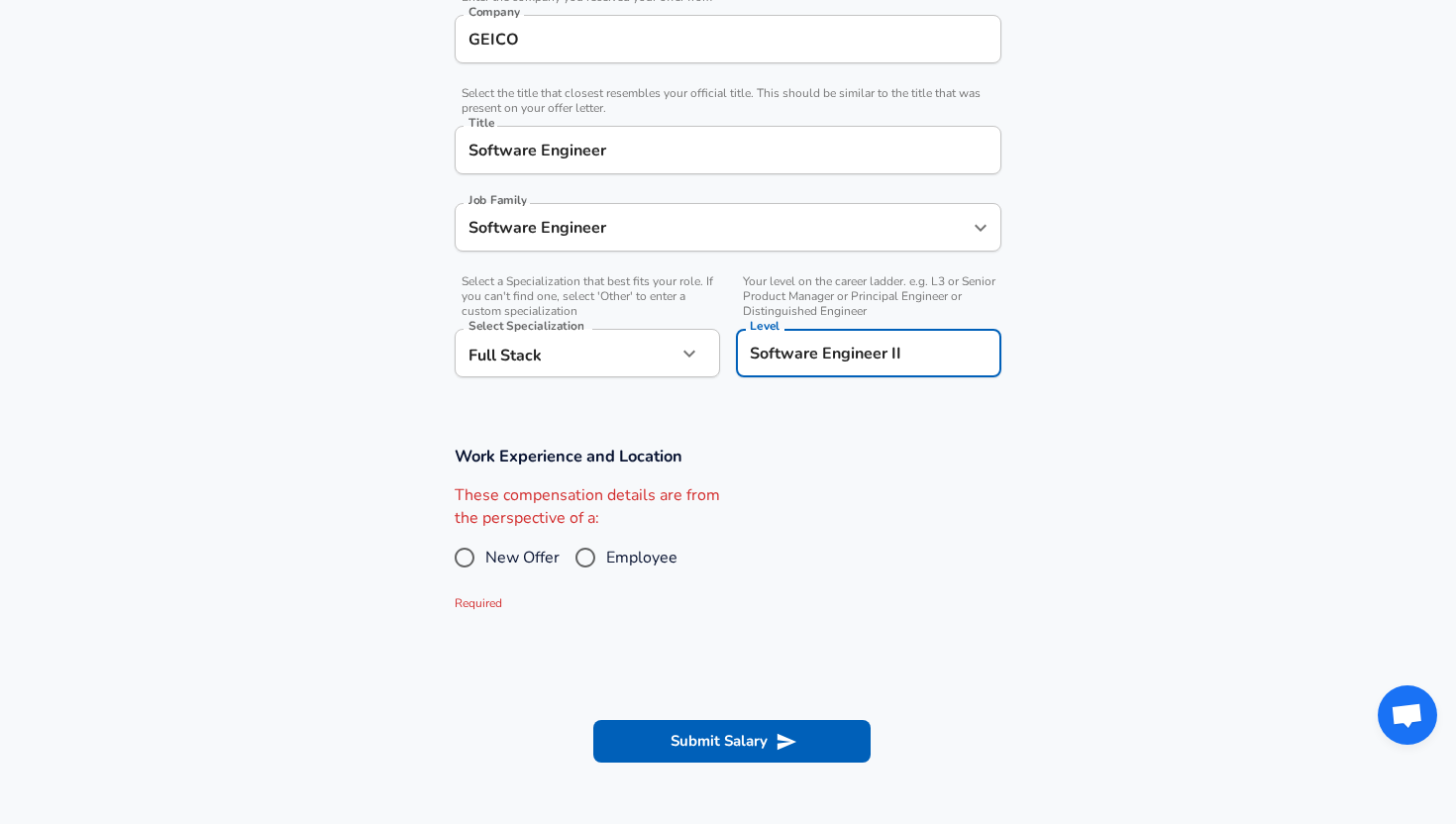 click on "Employee" at bounding box center (585, 558) 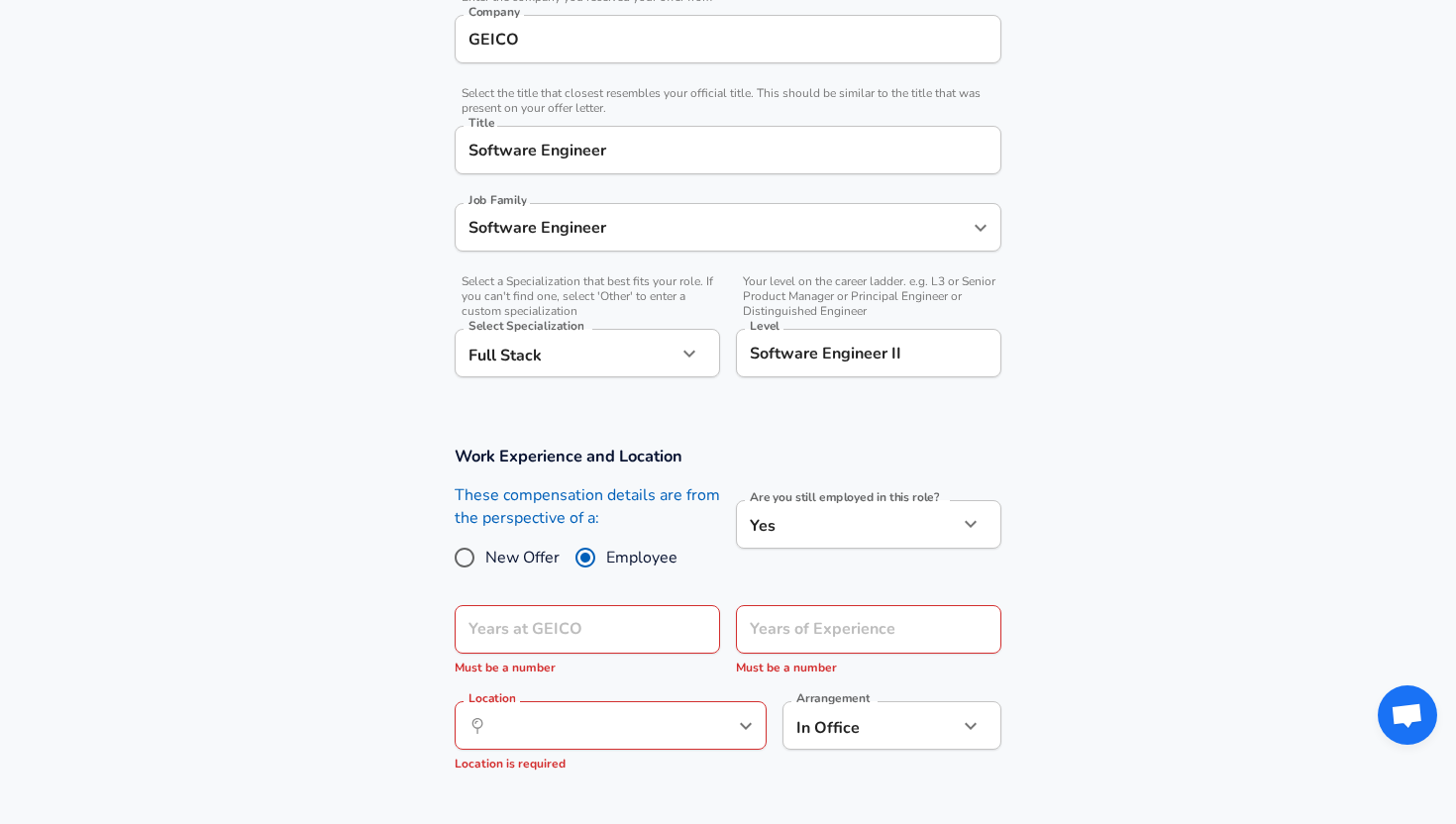 click on "New Offer" at bounding box center (522, 558) 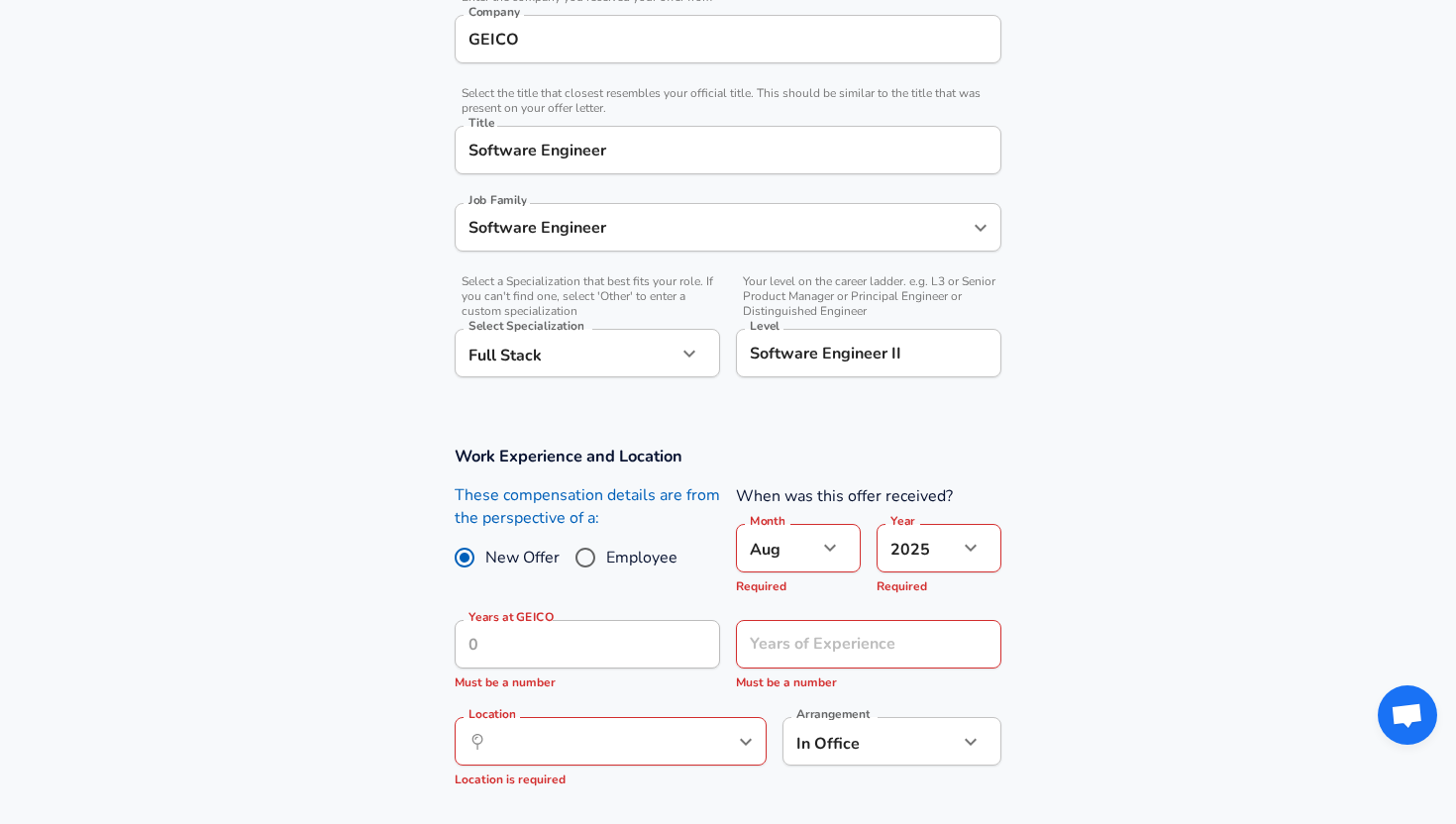 click at bounding box center (830, 548) 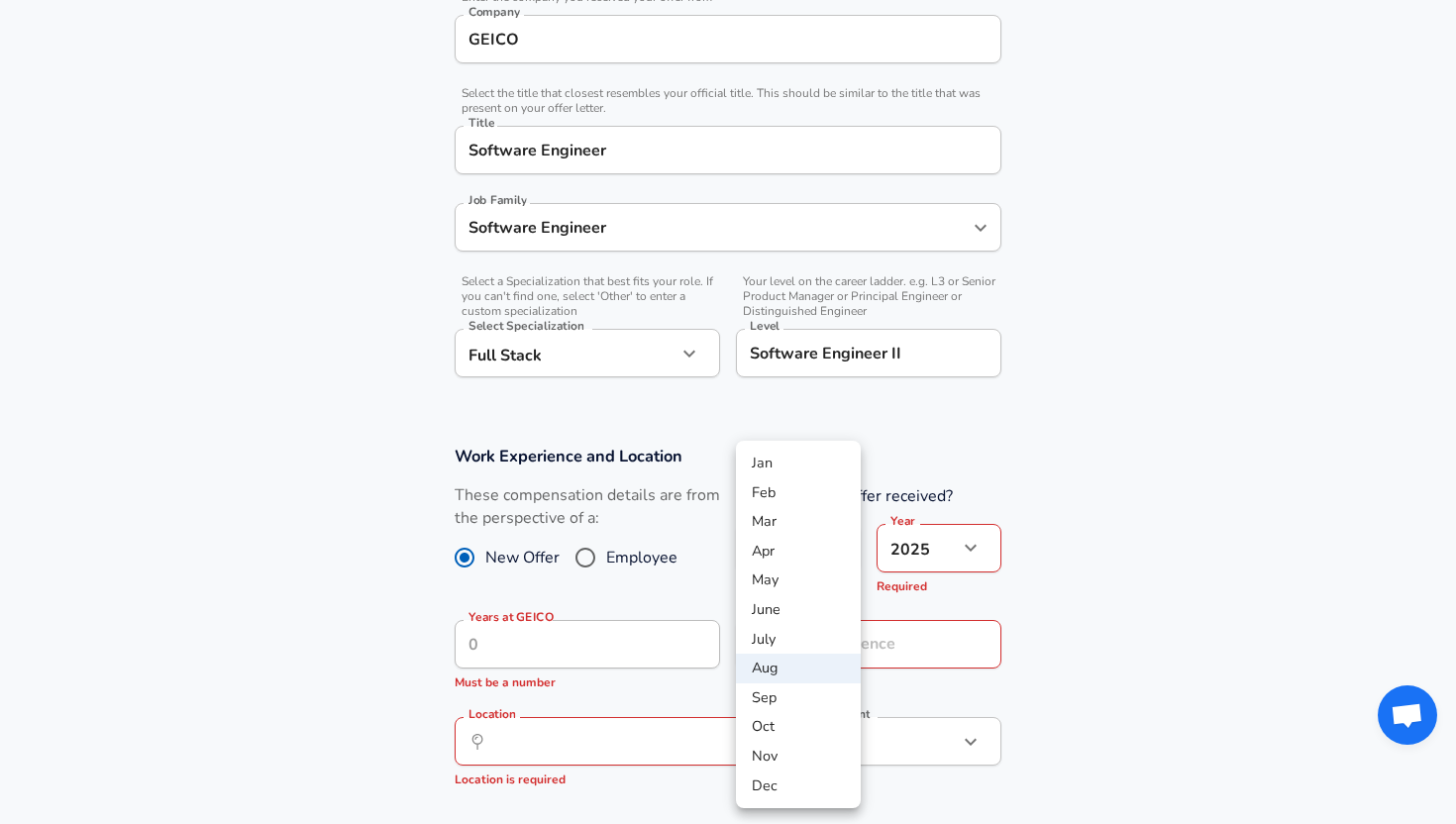 click on "Jan" at bounding box center [798, 464] 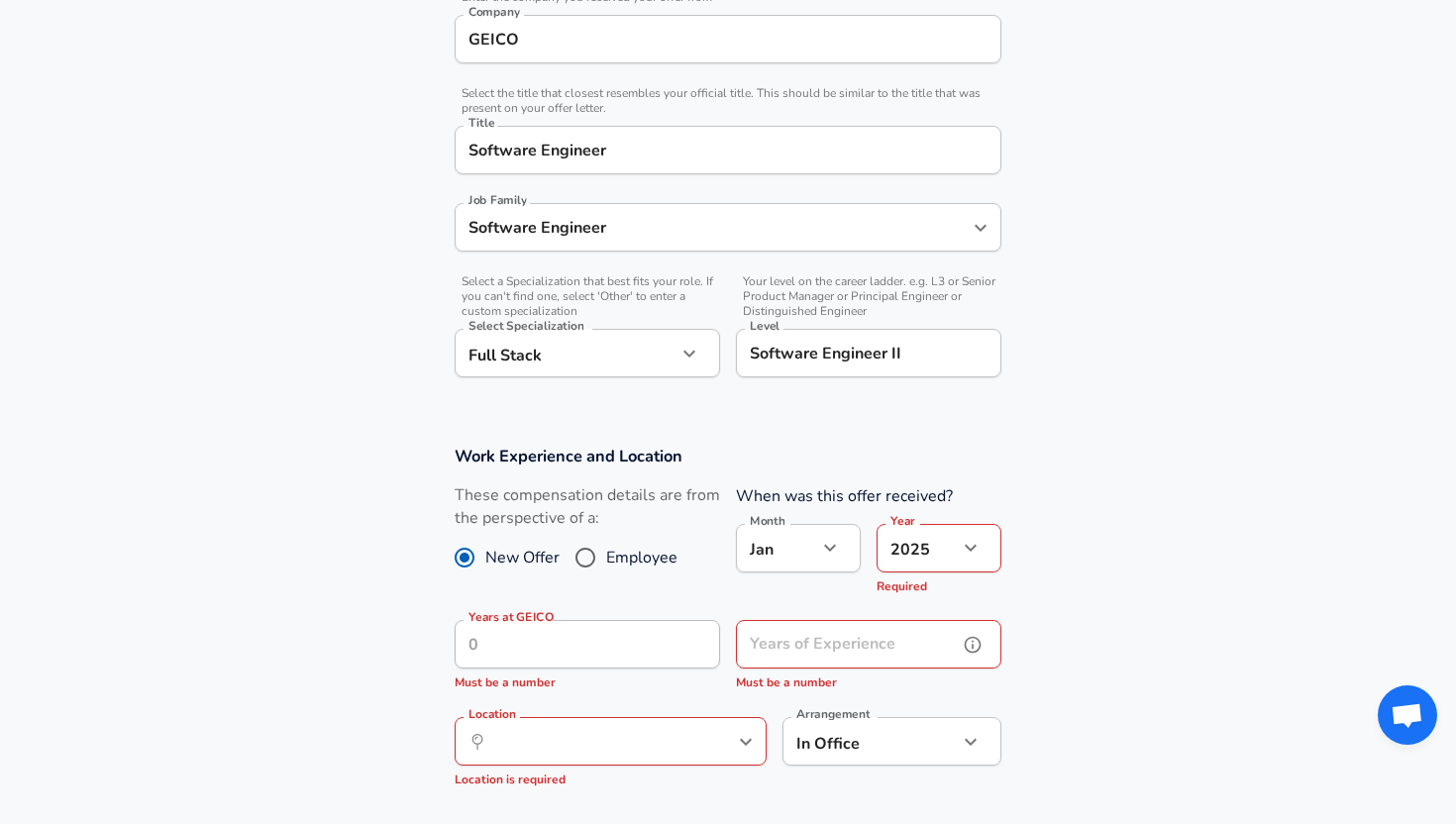 click on "Years of Experience Years of Experience Must be a number" at bounding box center [869, 657] 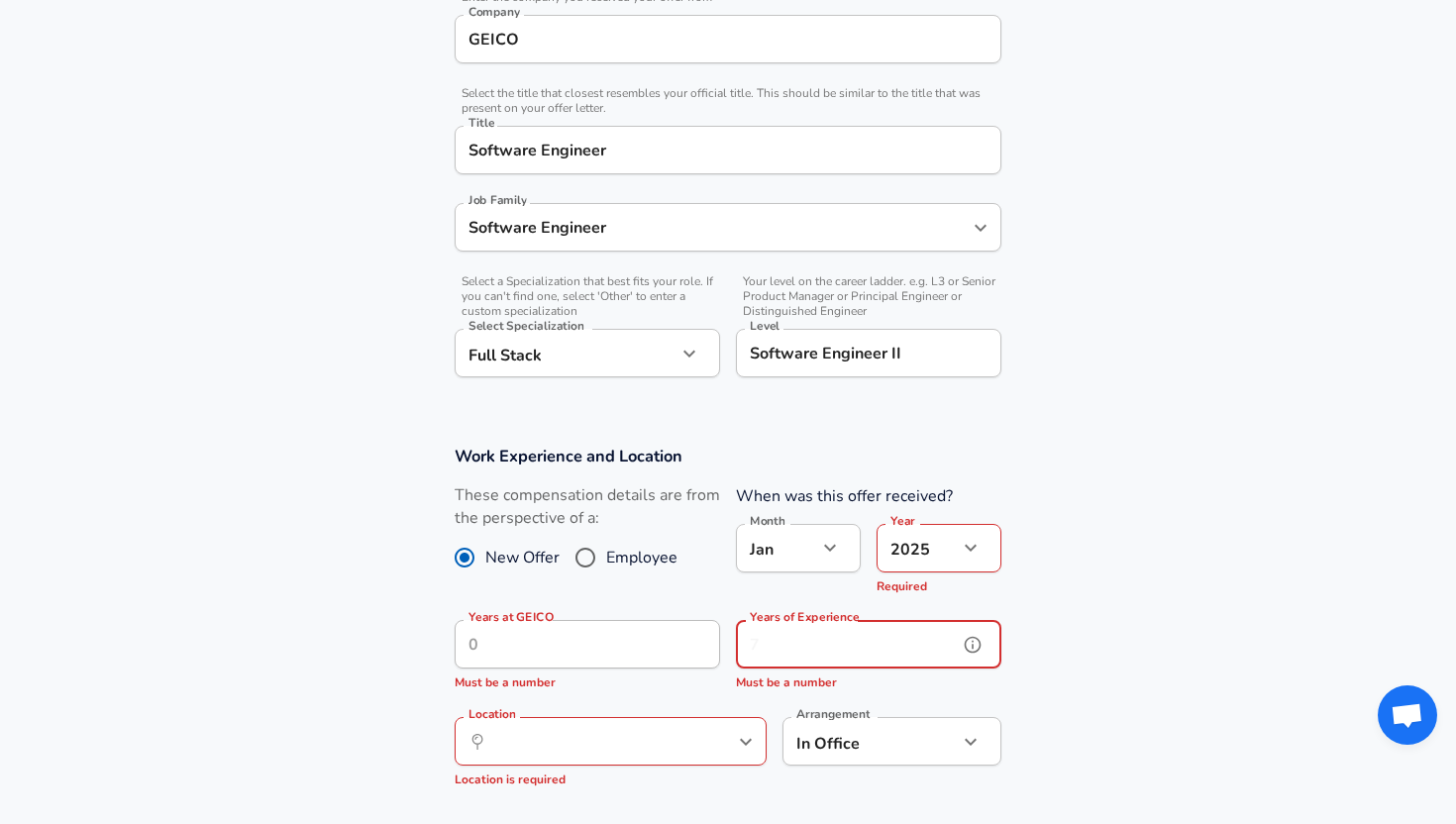 type on "4" 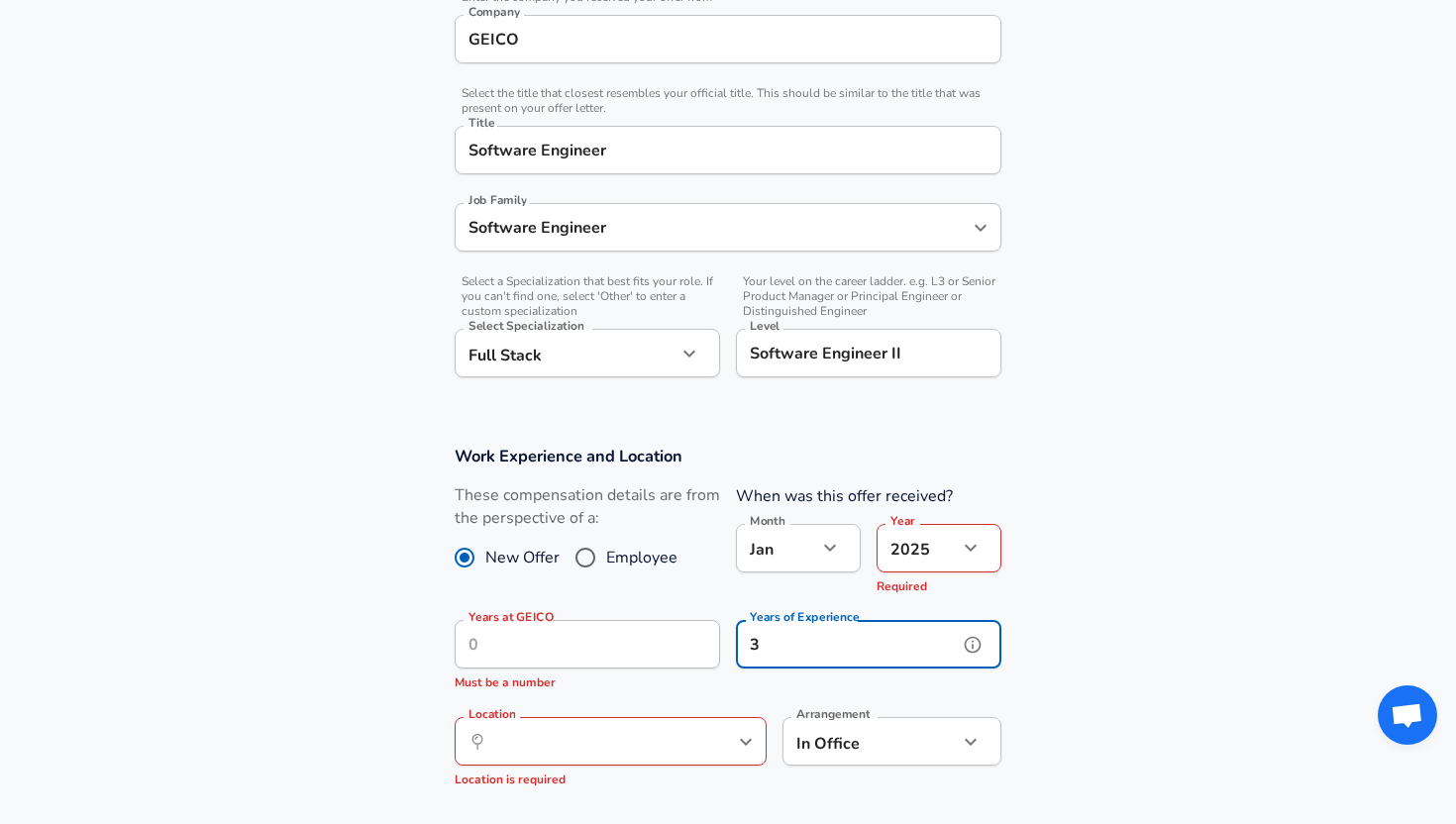 type on "3" 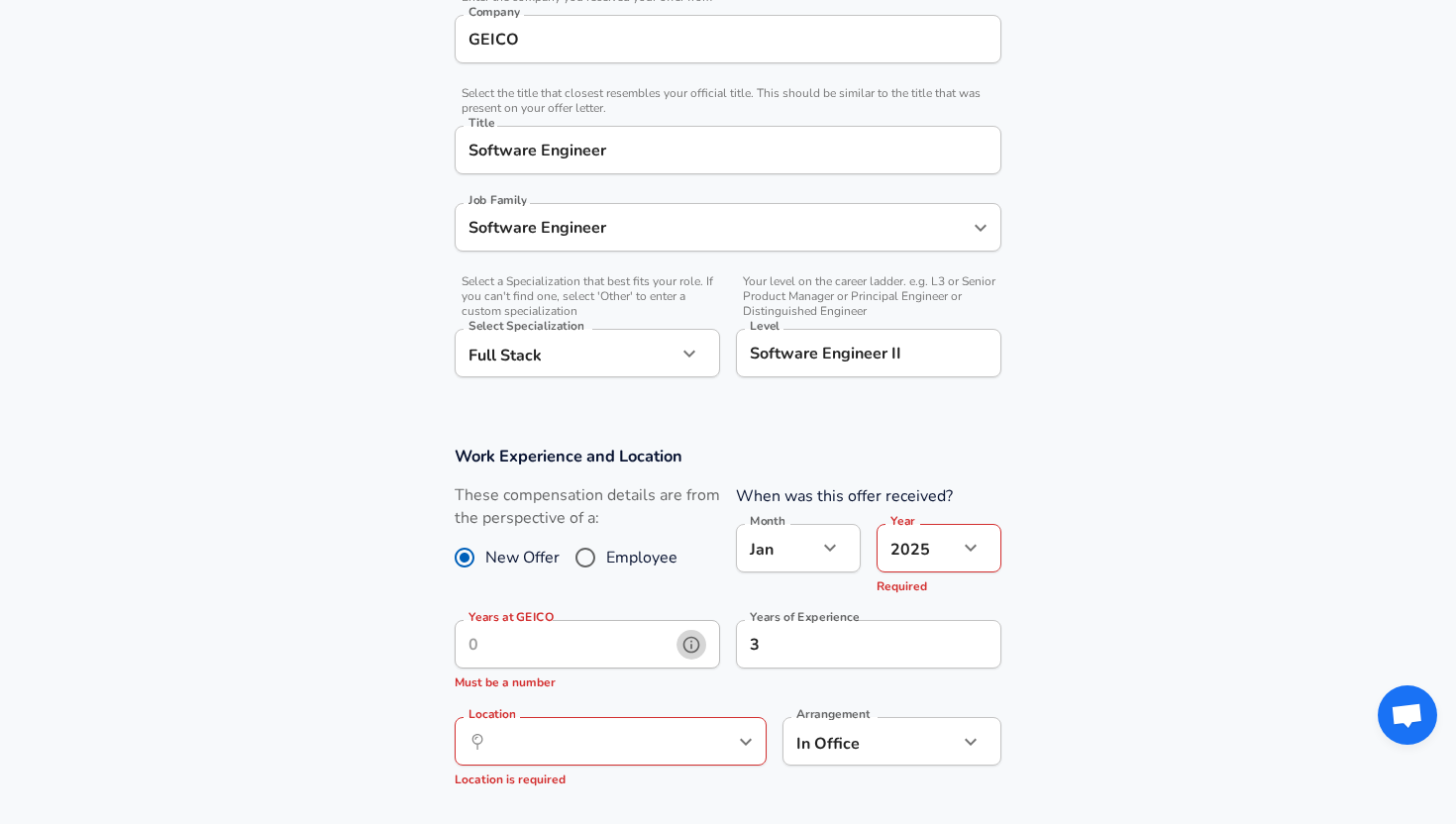 click 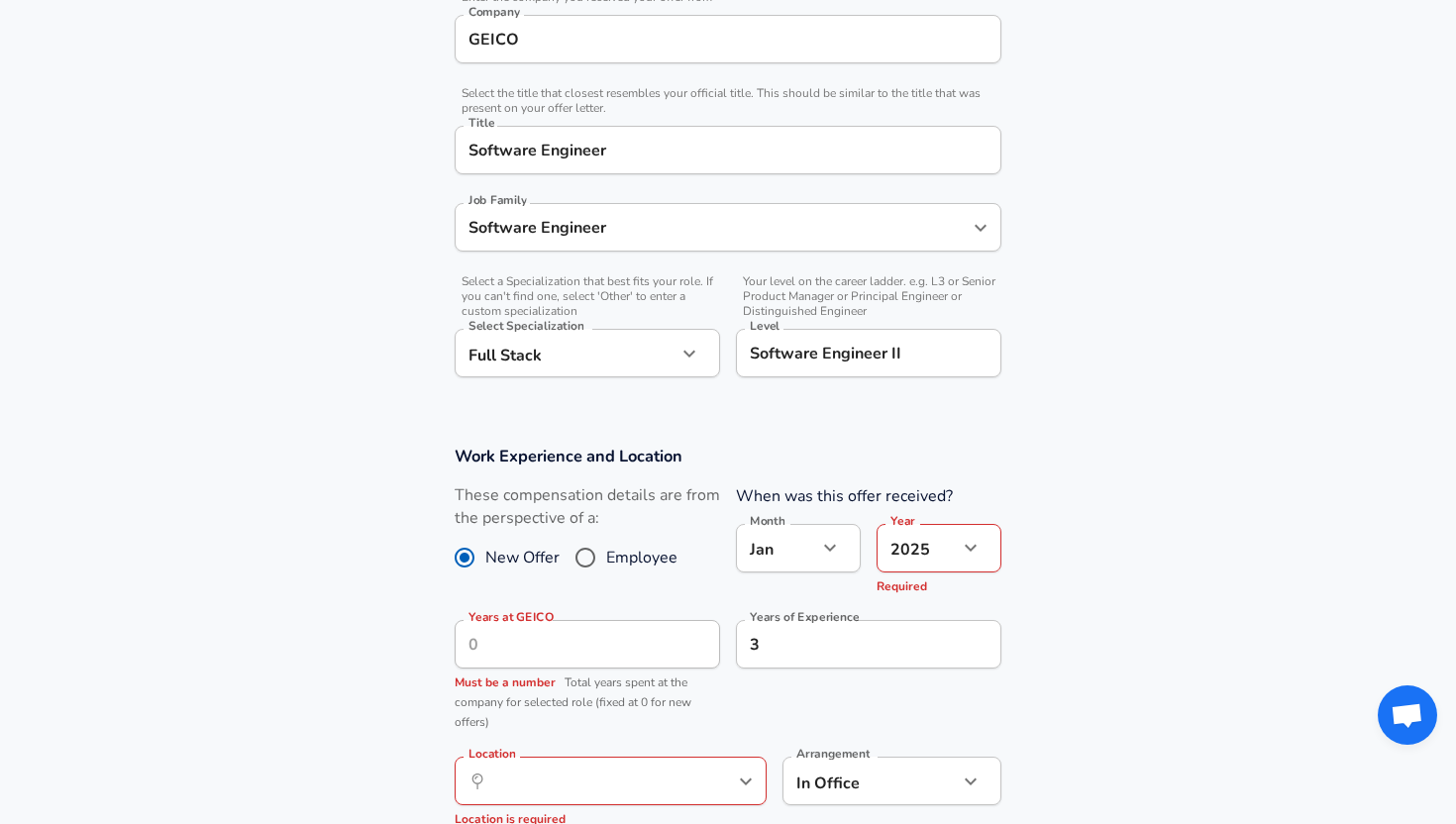 click on "​ Location" at bounding box center (610, 780) 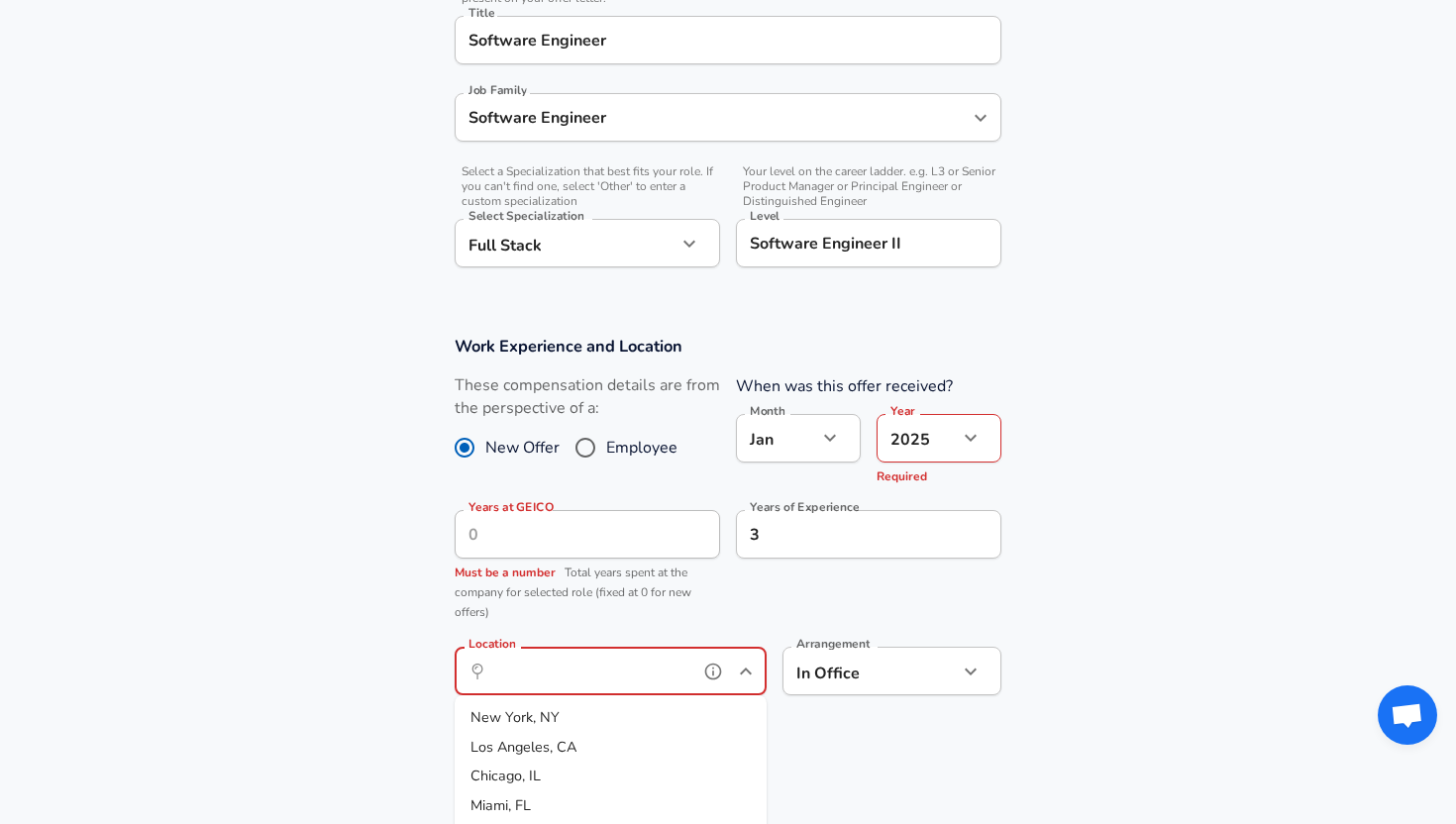 scroll, scrollTop: 554, scrollLeft: 0, axis: vertical 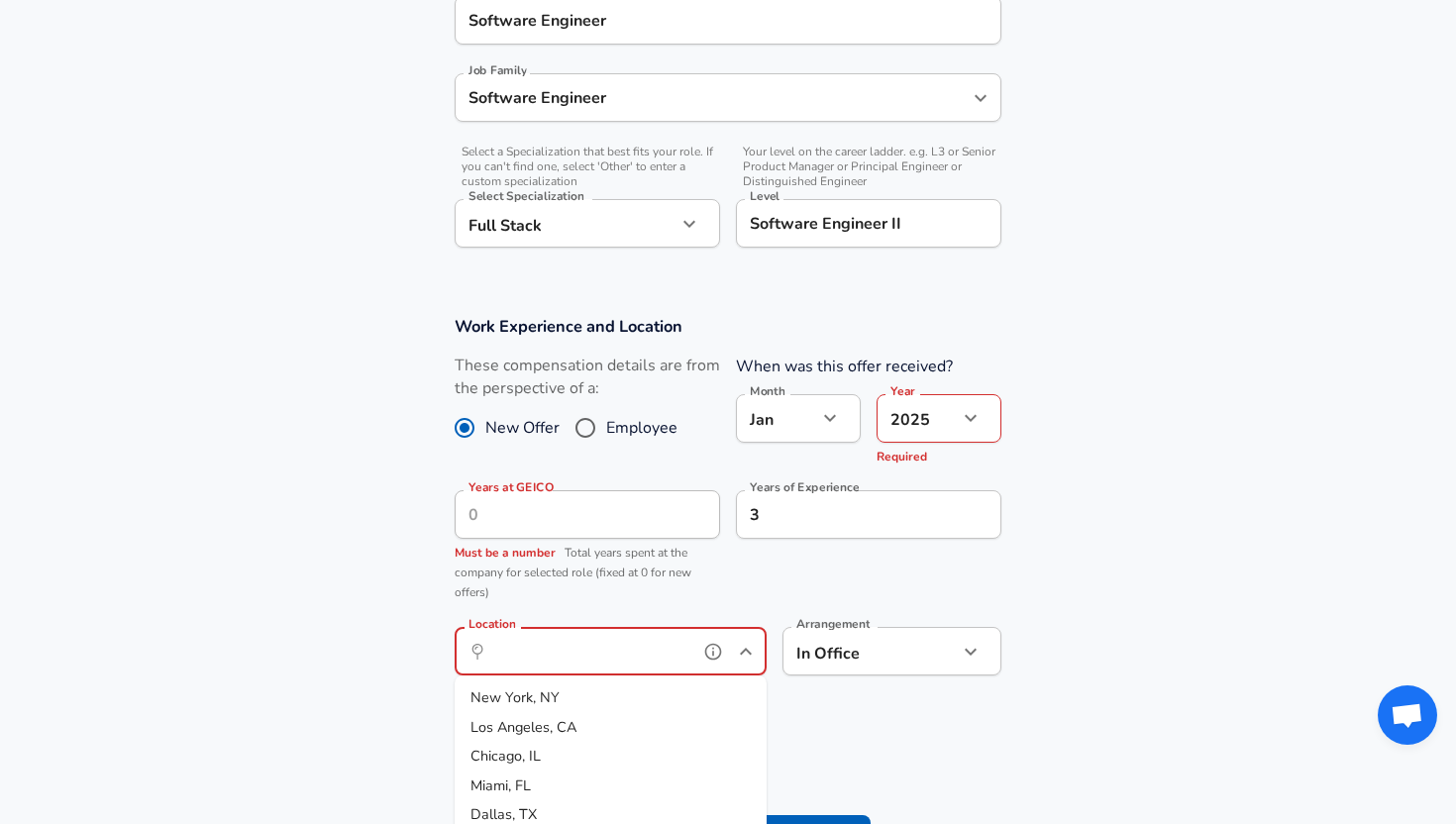 type on "c" 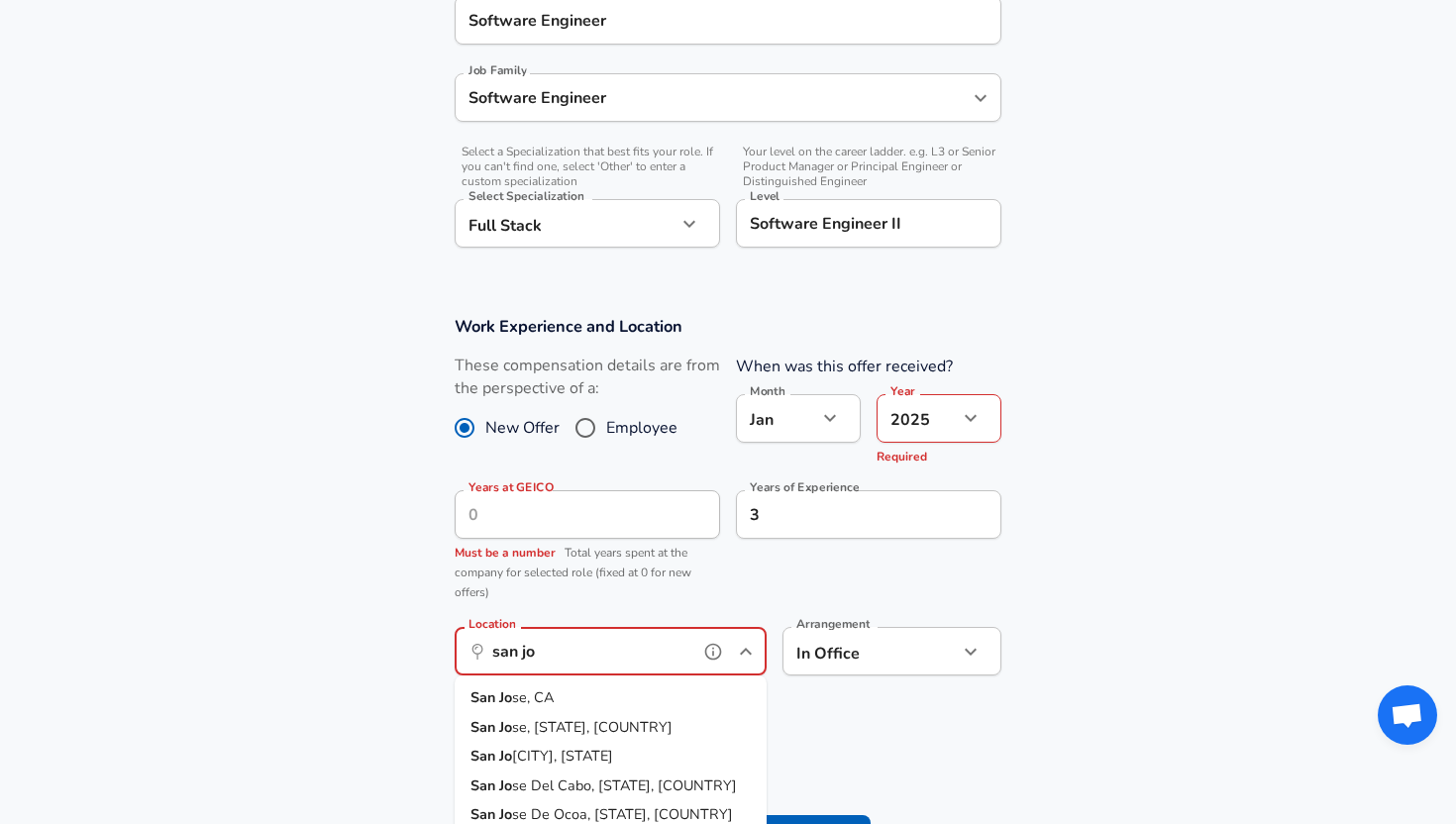 click on "San     Jo se, CA" at bounding box center [610, 698] 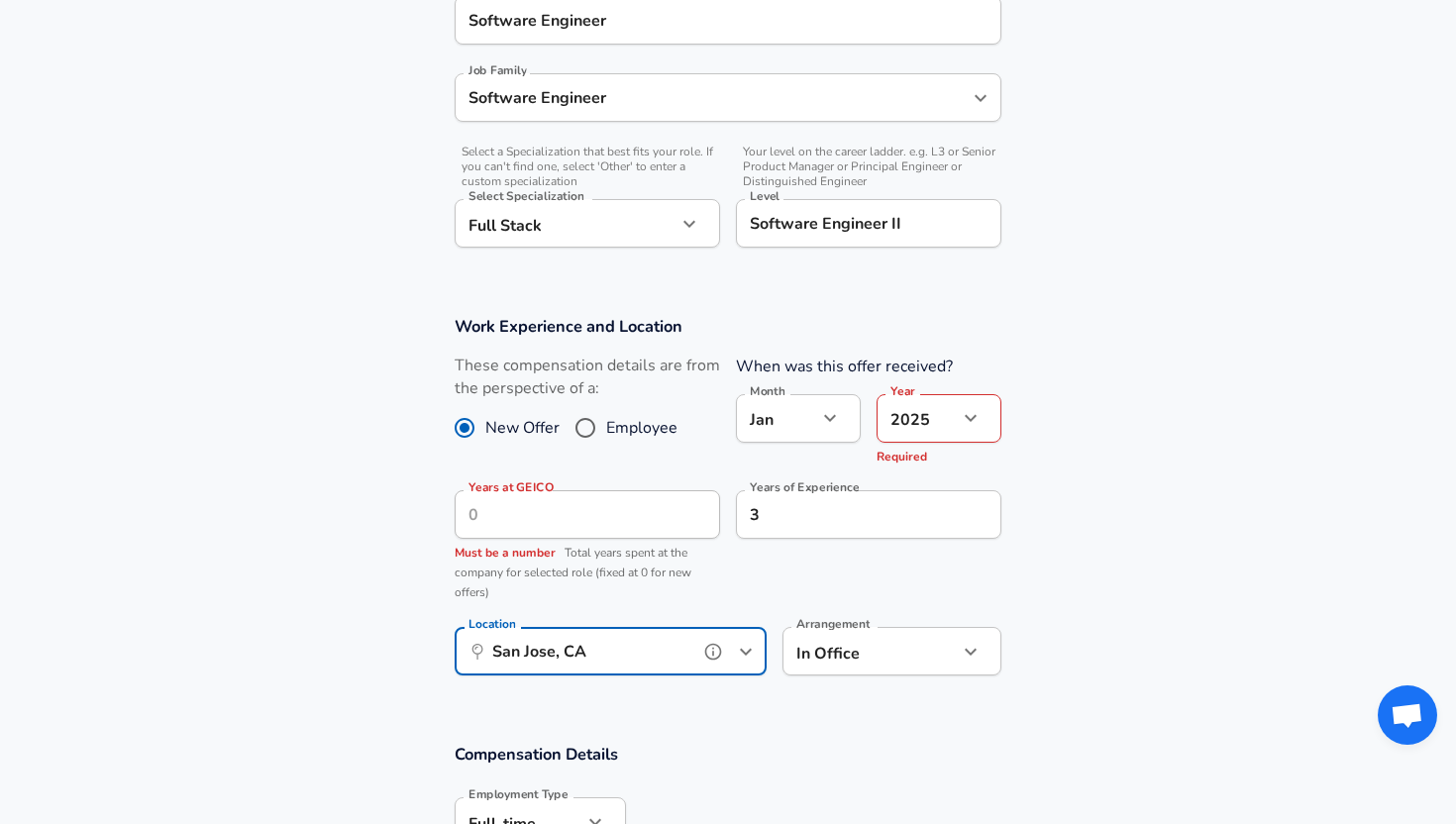 type on "San Jose, CA" 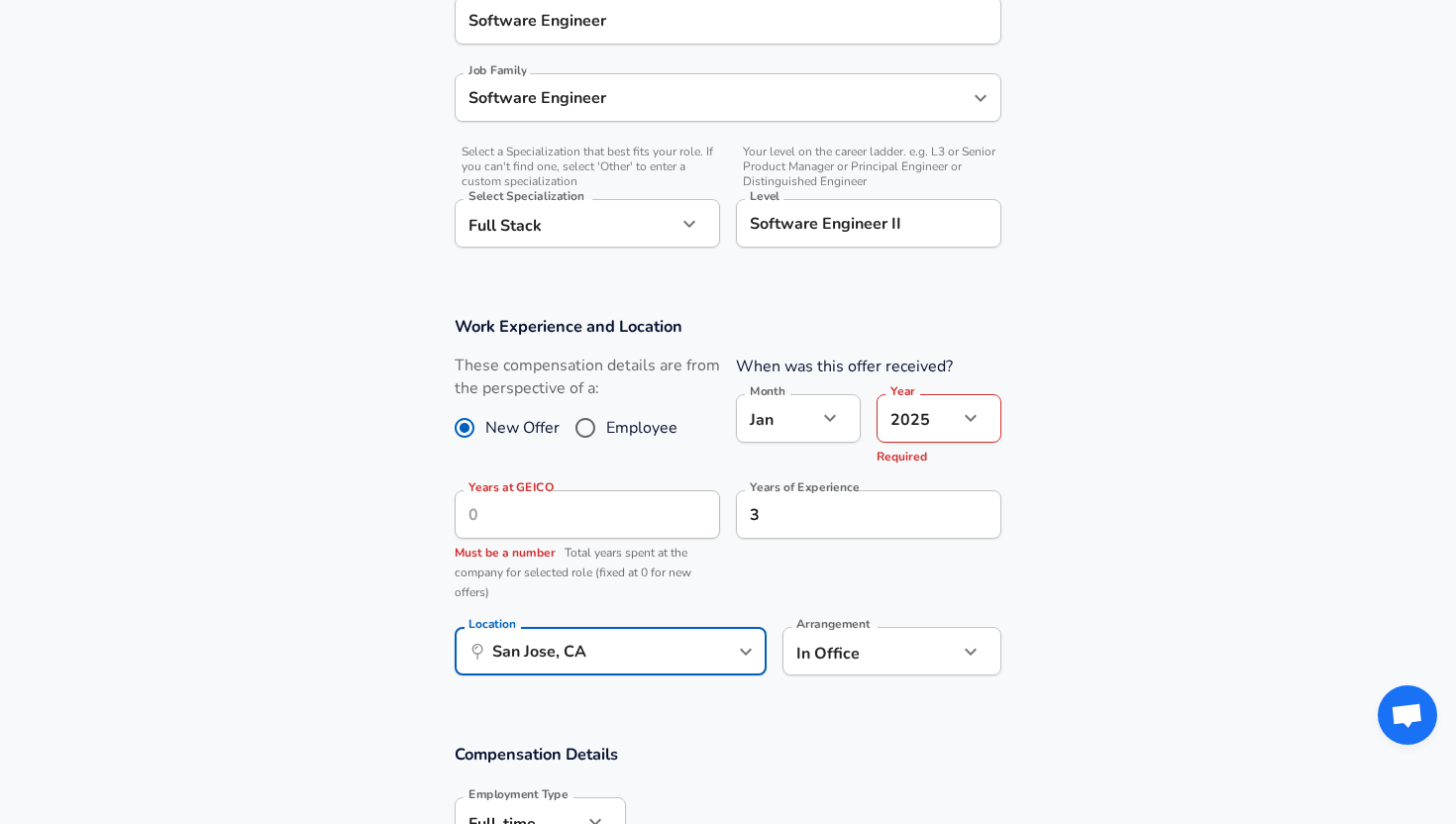 click on "Restart Add Your Salary Upload your offer letter   to verify your submission Enhance Privacy and Anonymity No Automatically hides specific fields until there are enough submissions to safely display the full details.   More Details Based on your submission and the data points that we have already collected, we will automatically hide and anonymize specific fields if there aren't enough data points to remain sufficiently anonymous. Company & Title Information   Enter the company you received your offer from Company GEICO Company   Select the title that closest resembles your official title. This should be similar to the title that was present on your offer letter. Title Software Engineer Title Job Family Software Engineer Job Family   Select a Specialization that best fits your role. If you can't find one, select 'Other' to enter a custom specialization Select Specialization Full Stack Full Stack Select Specialization   Level Software Engineer II Level Work Experience and Location New Offer Employee Month Jan" at bounding box center [728, -142] 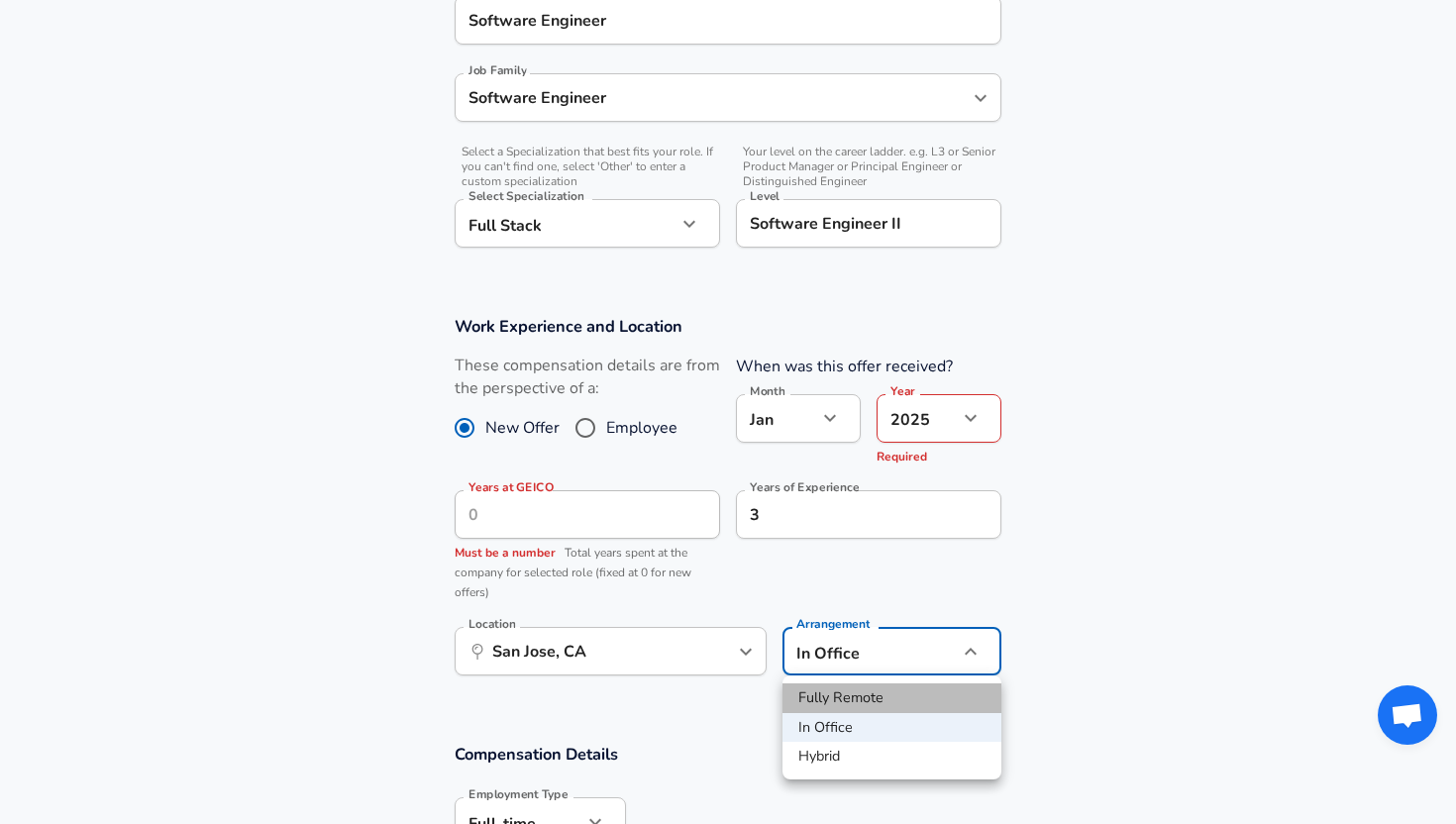 click on "Fully Remote" at bounding box center (891, 698) 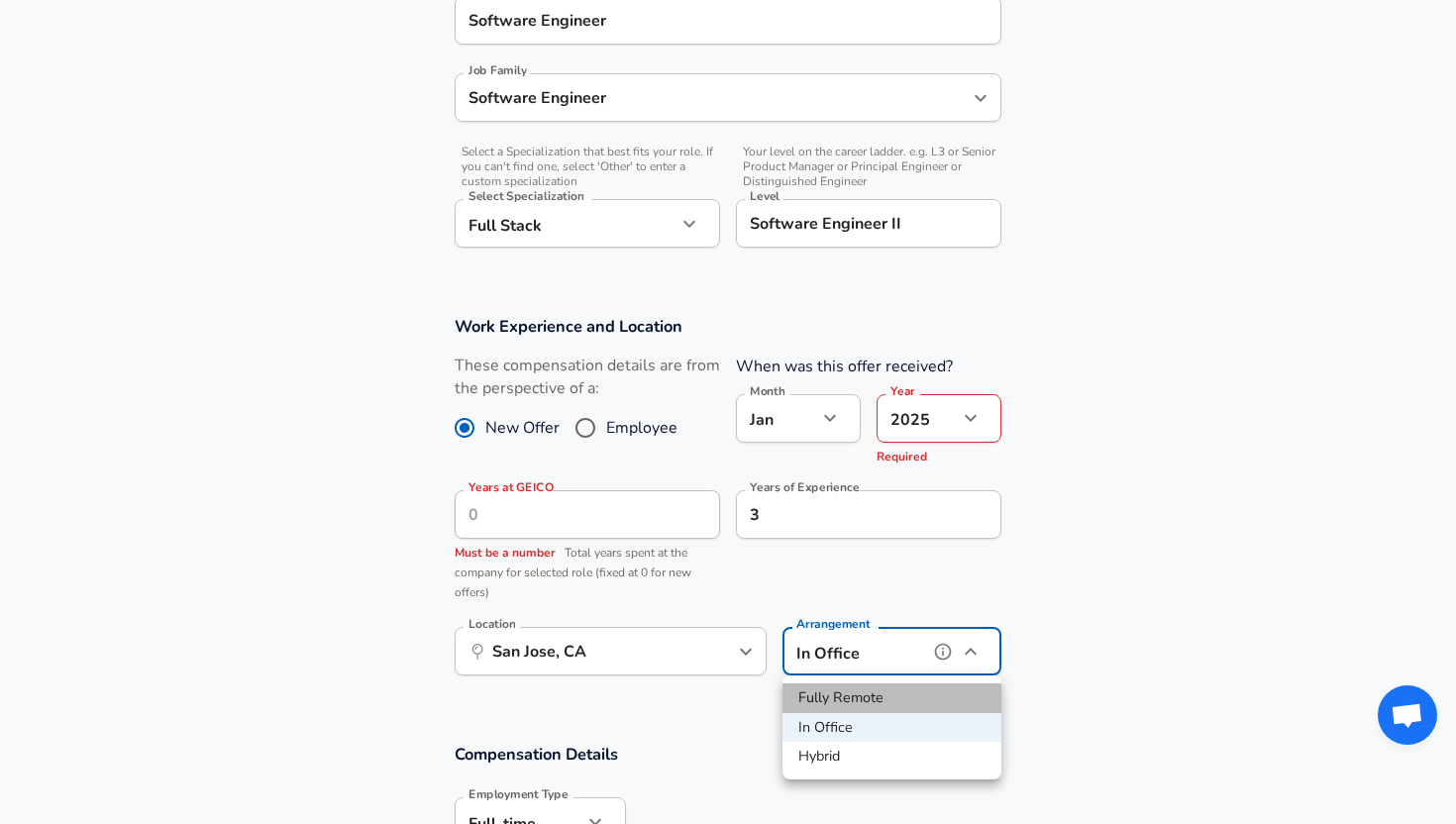 type on "remote" 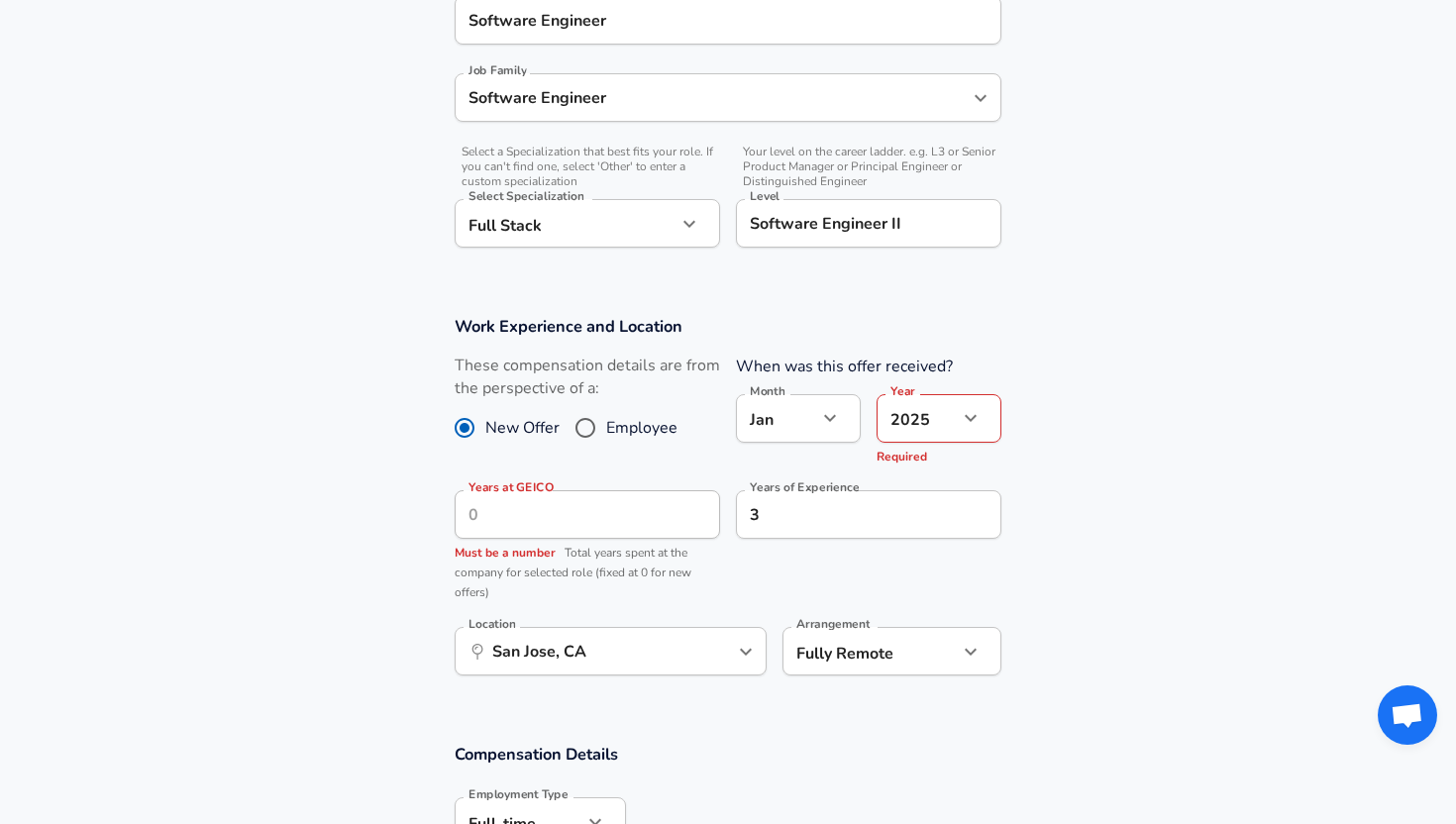 click on "Must be a number       Total years spent at the company for selected role (fixed at 0 for new offers)" at bounding box center (587, 573) 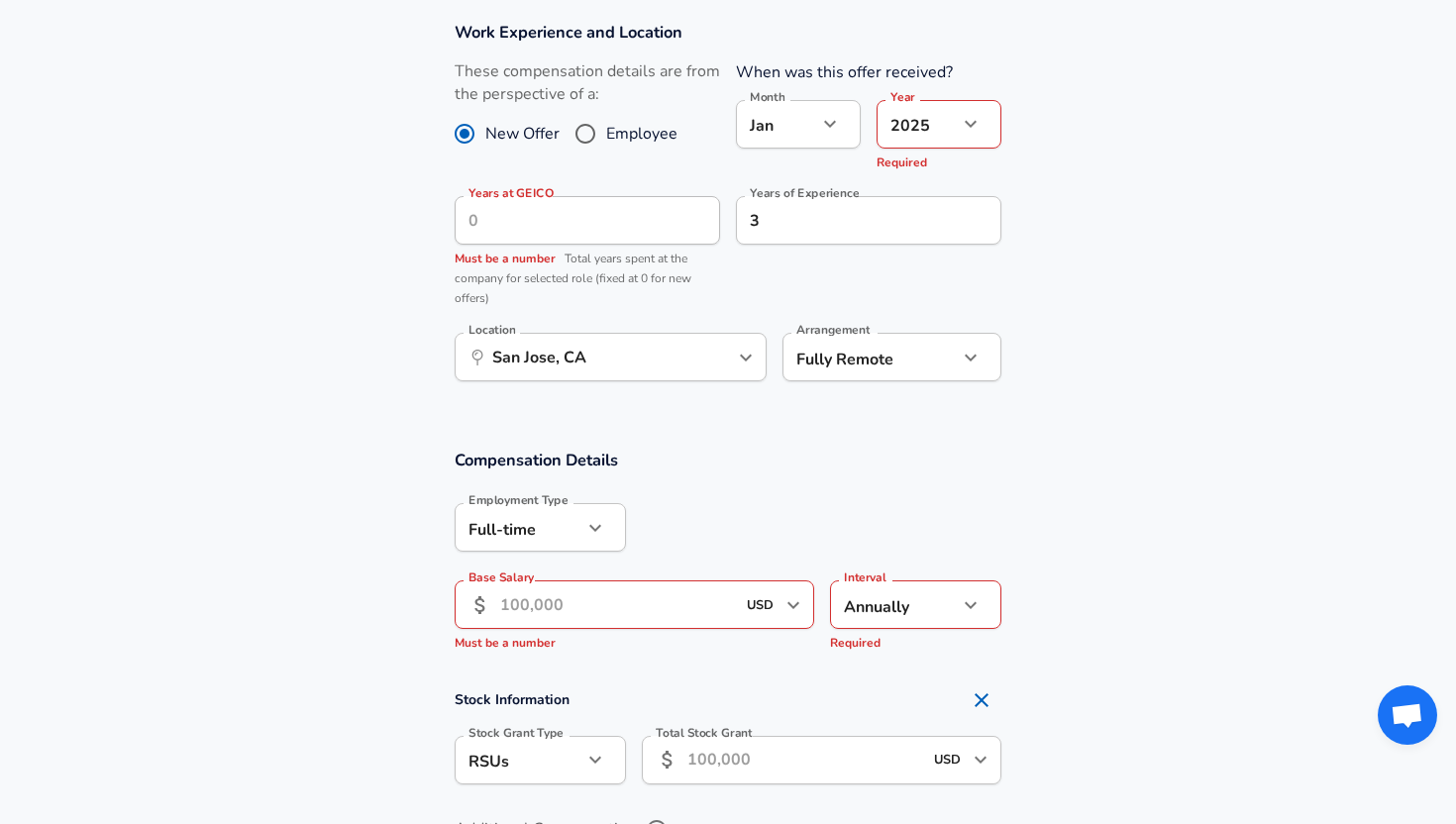 scroll, scrollTop: 879, scrollLeft: 0, axis: vertical 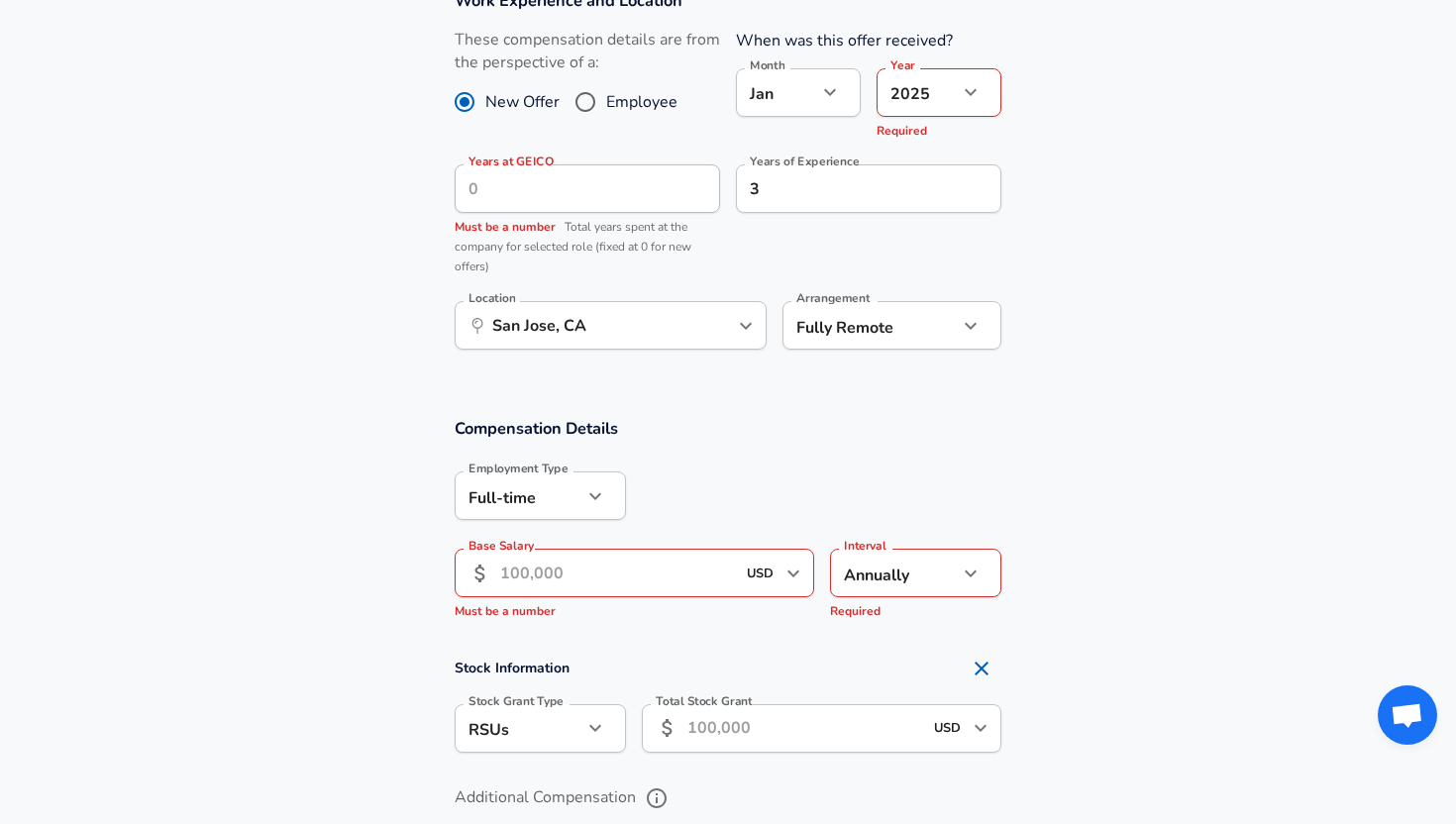 click on "Base Salary" at bounding box center [617, 572] 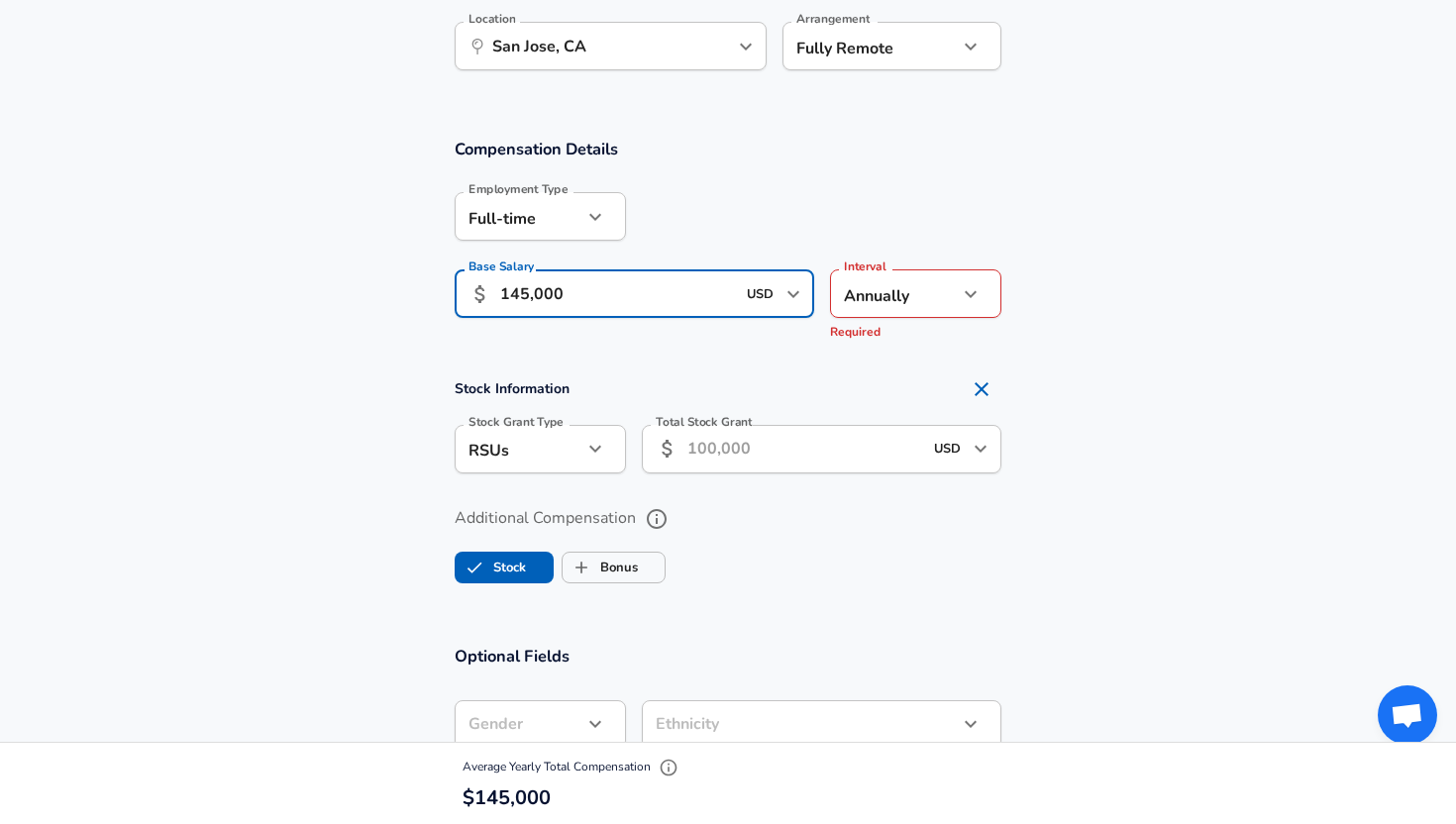 scroll, scrollTop: 1160, scrollLeft: 0, axis: vertical 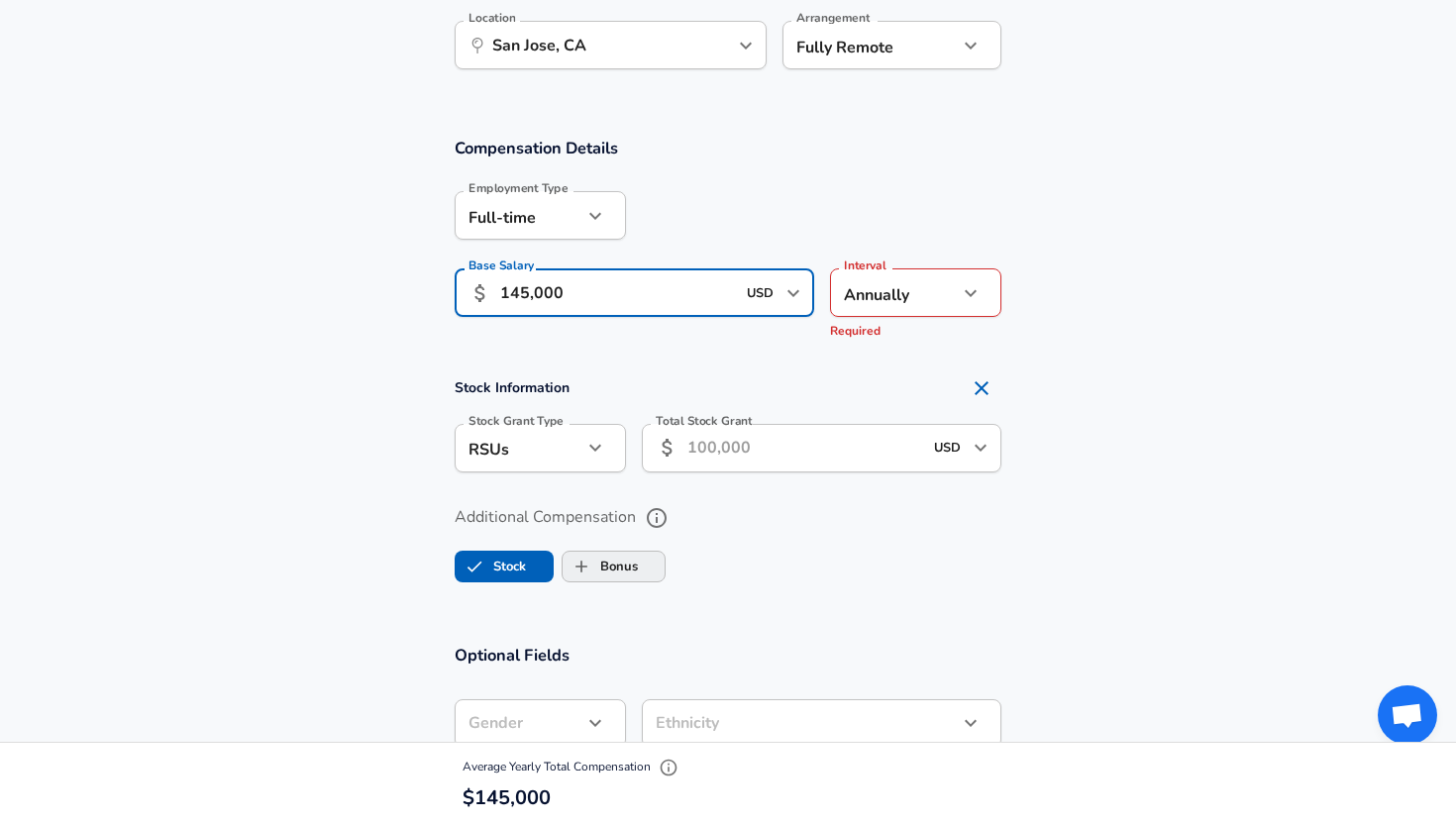 type on "145,000" 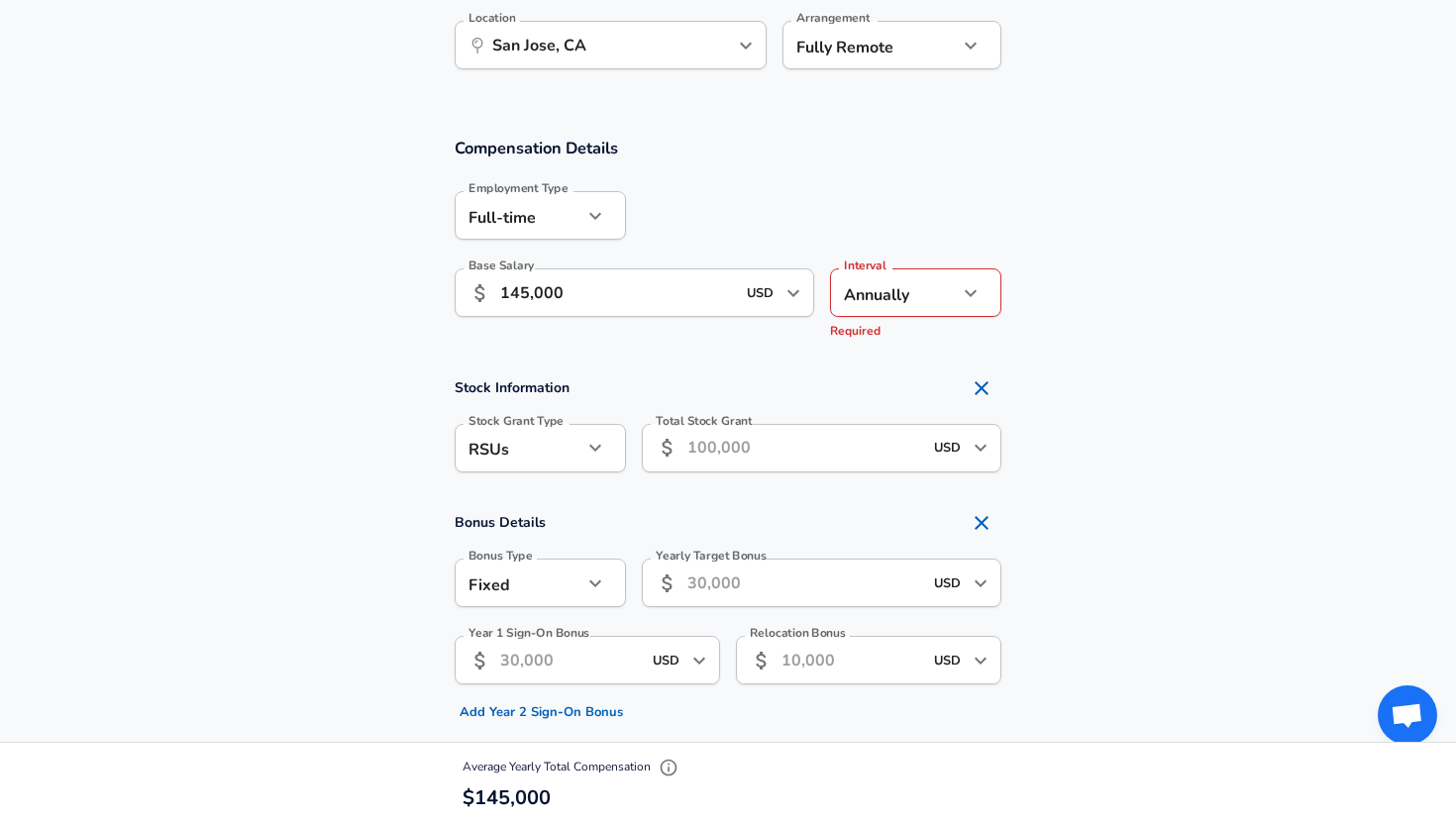 click on "Yearly Target Bonus" at bounding box center (804, 582) 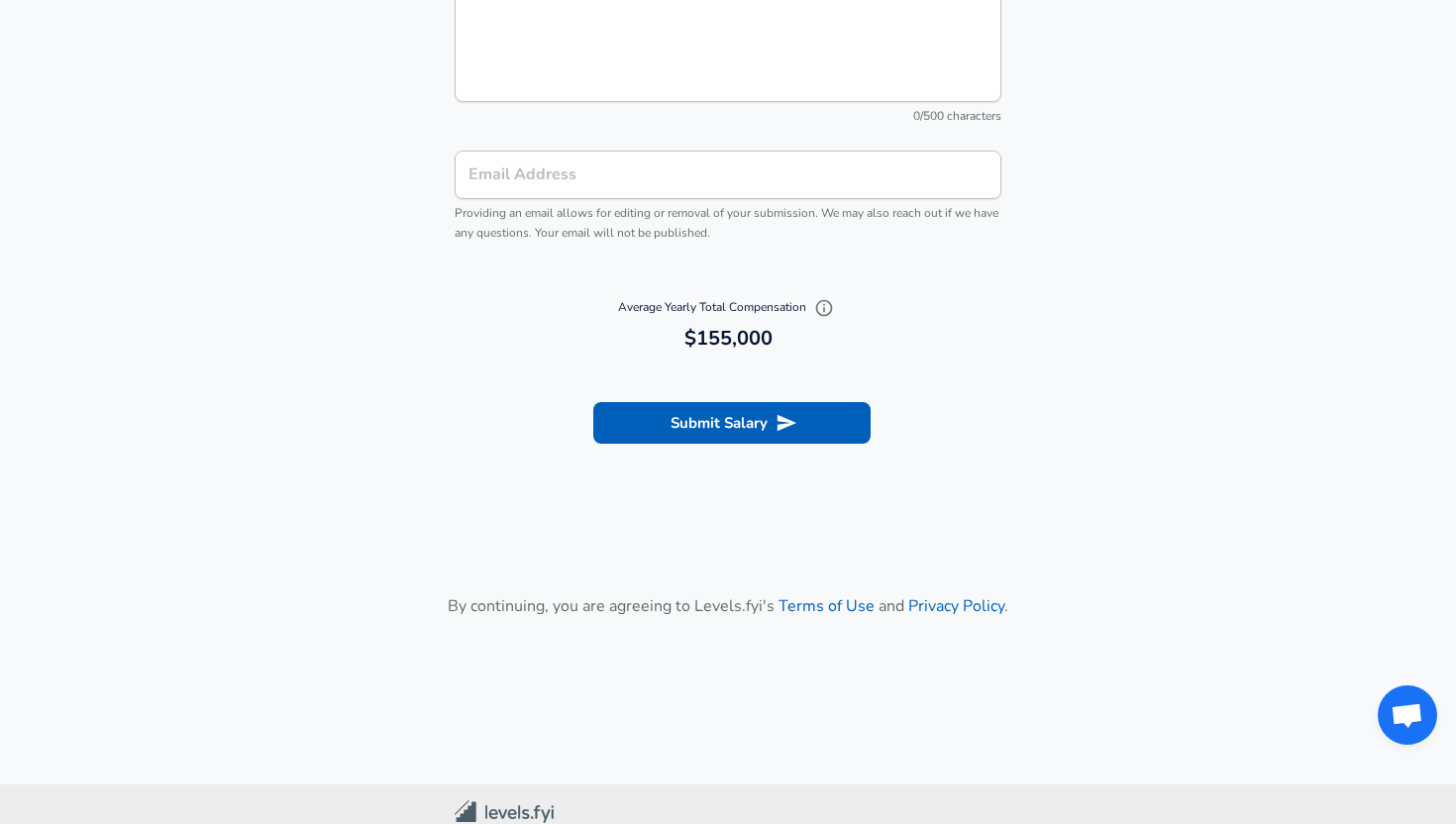 scroll, scrollTop: 2491, scrollLeft: 0, axis: vertical 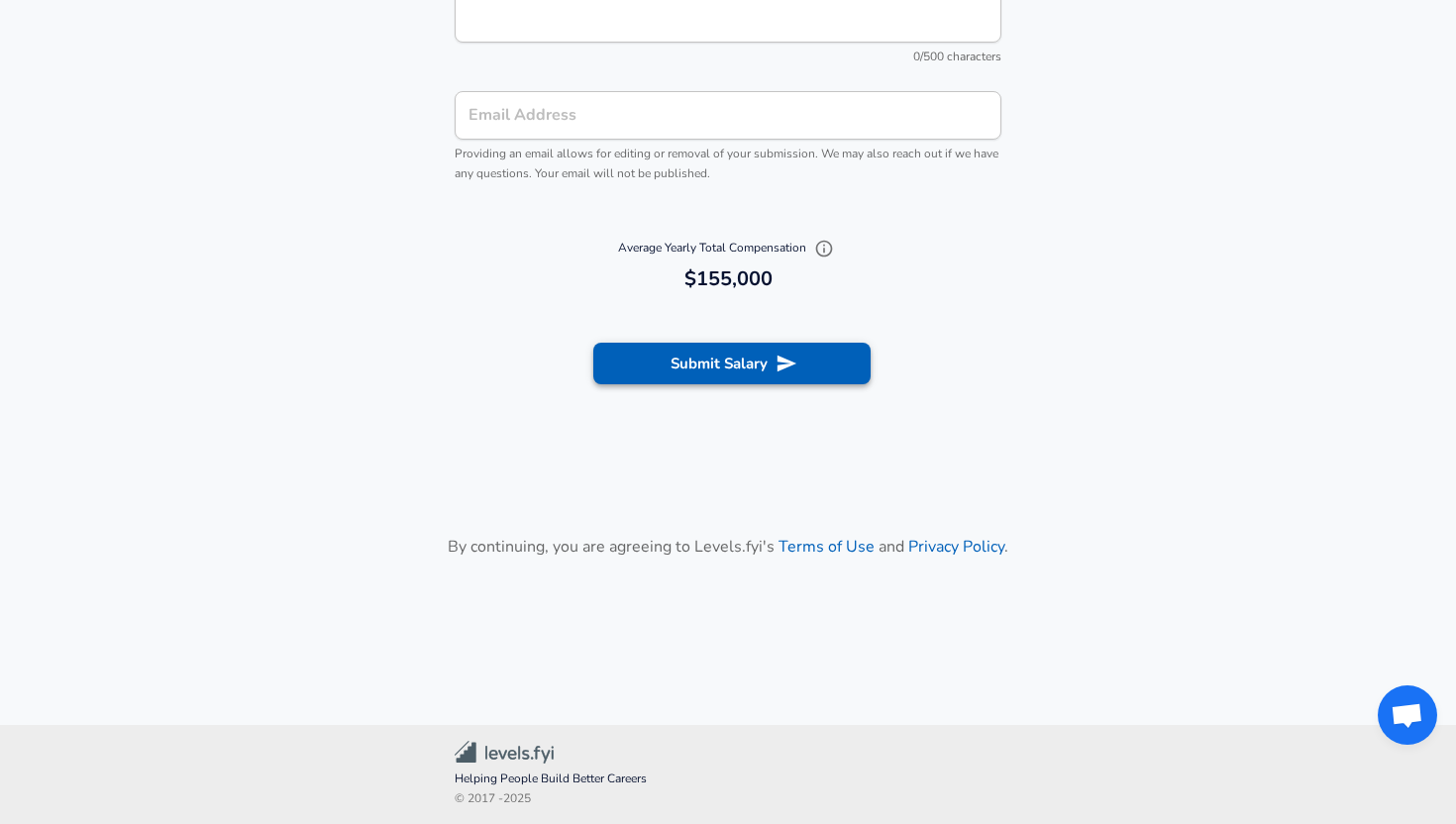 type on "10,000" 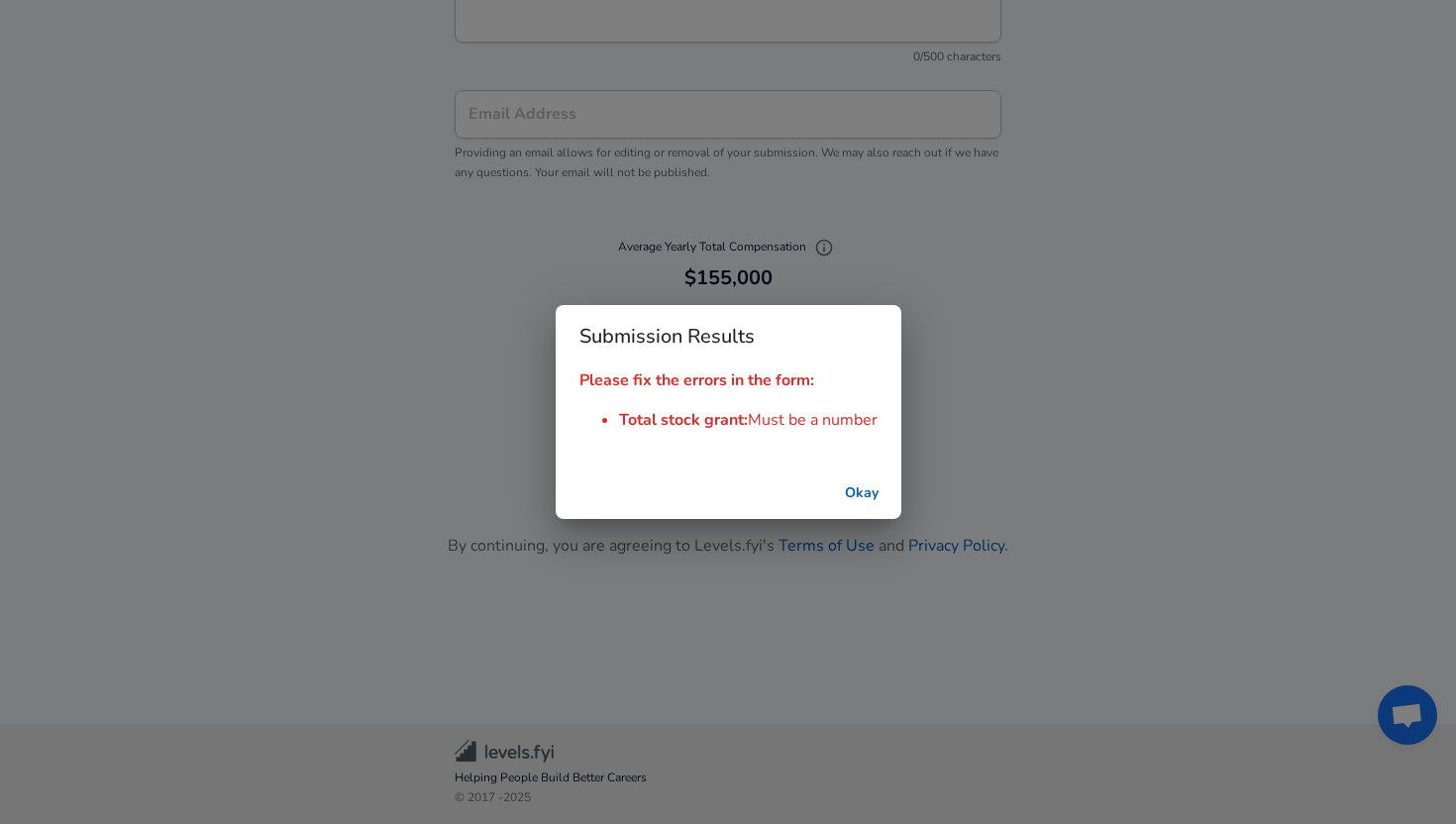scroll, scrollTop: 2455, scrollLeft: 0, axis: vertical 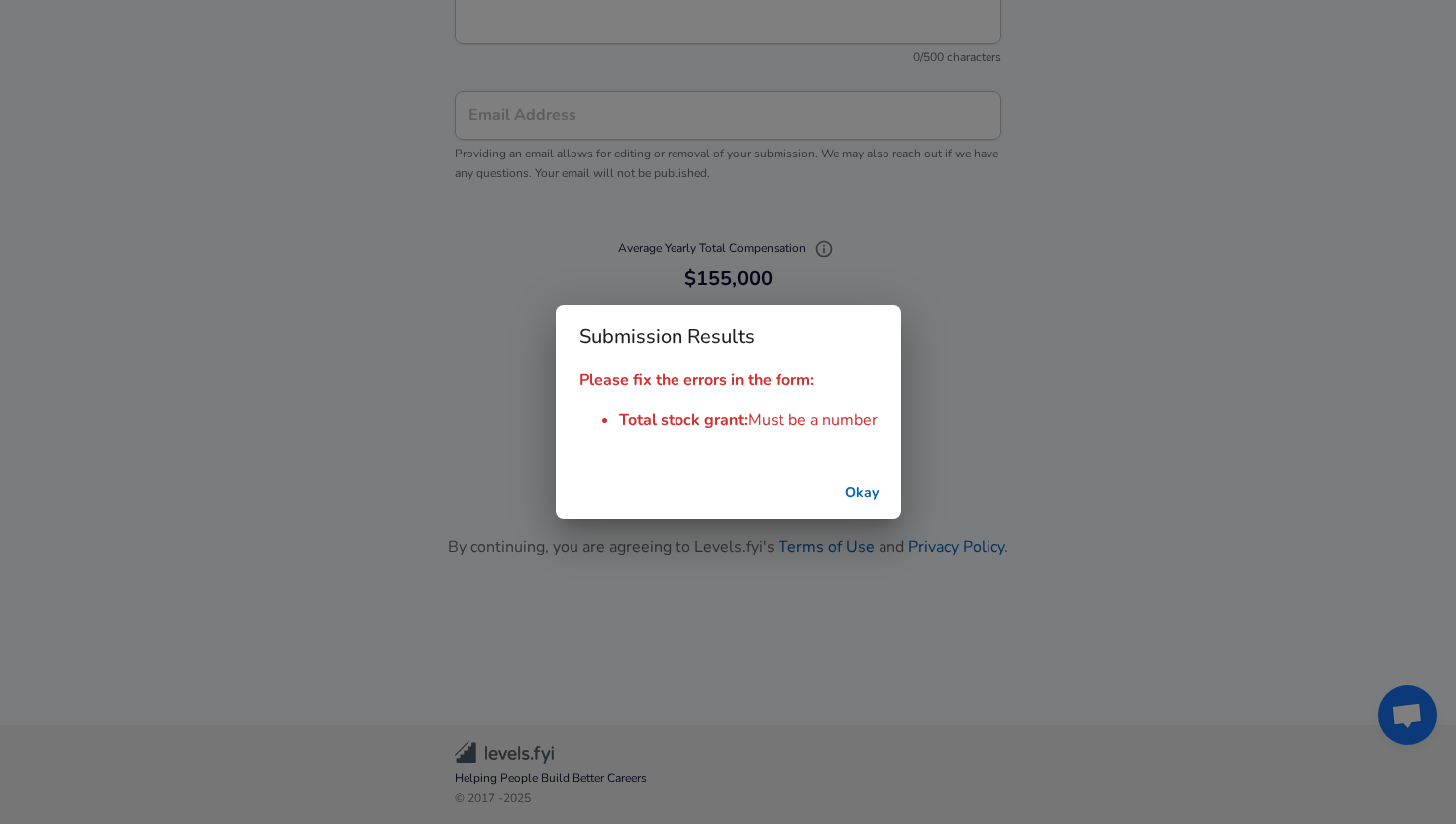 click on "Okay" at bounding box center (862, 493) 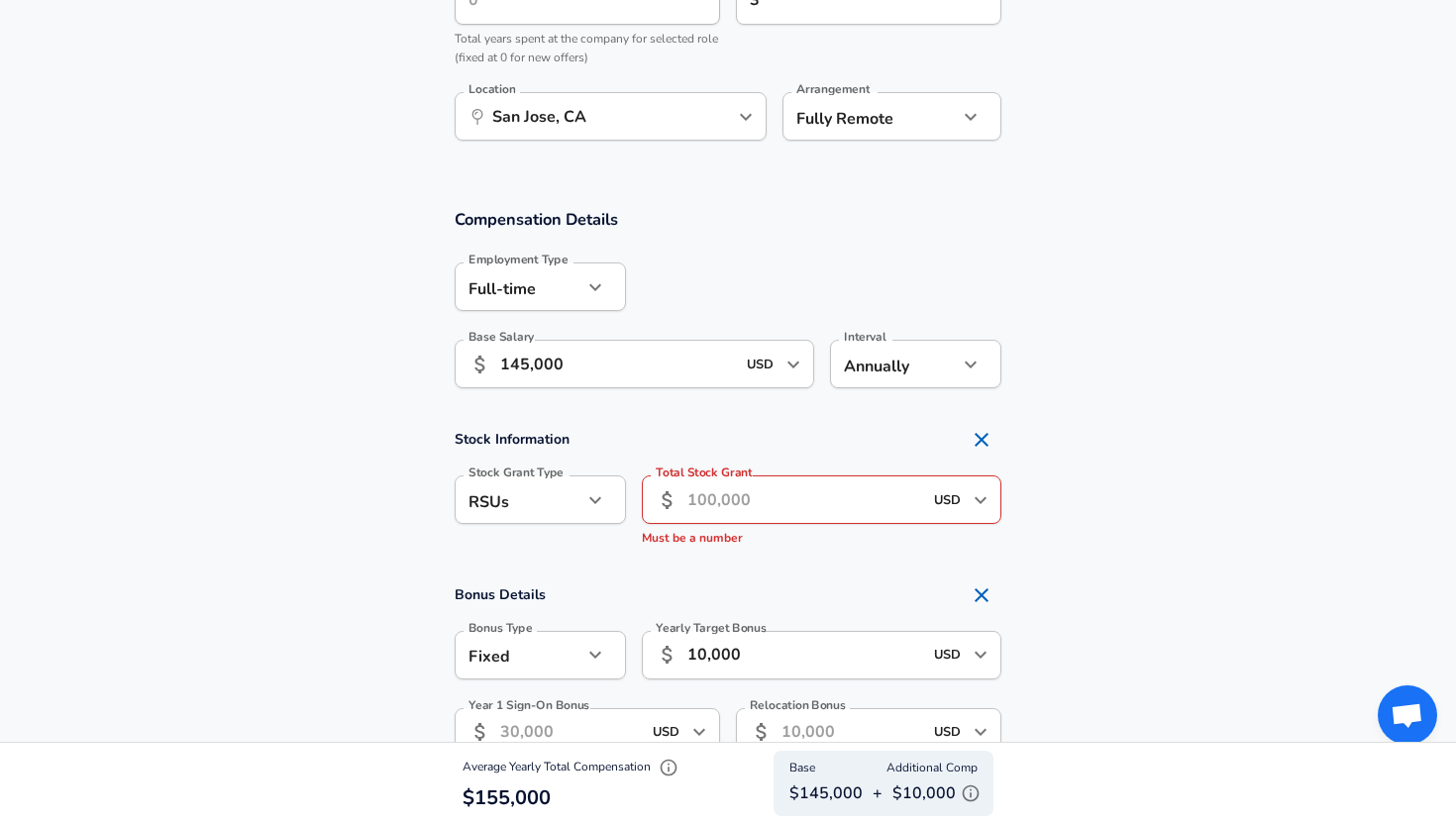 scroll, scrollTop: 1041, scrollLeft: 0, axis: vertical 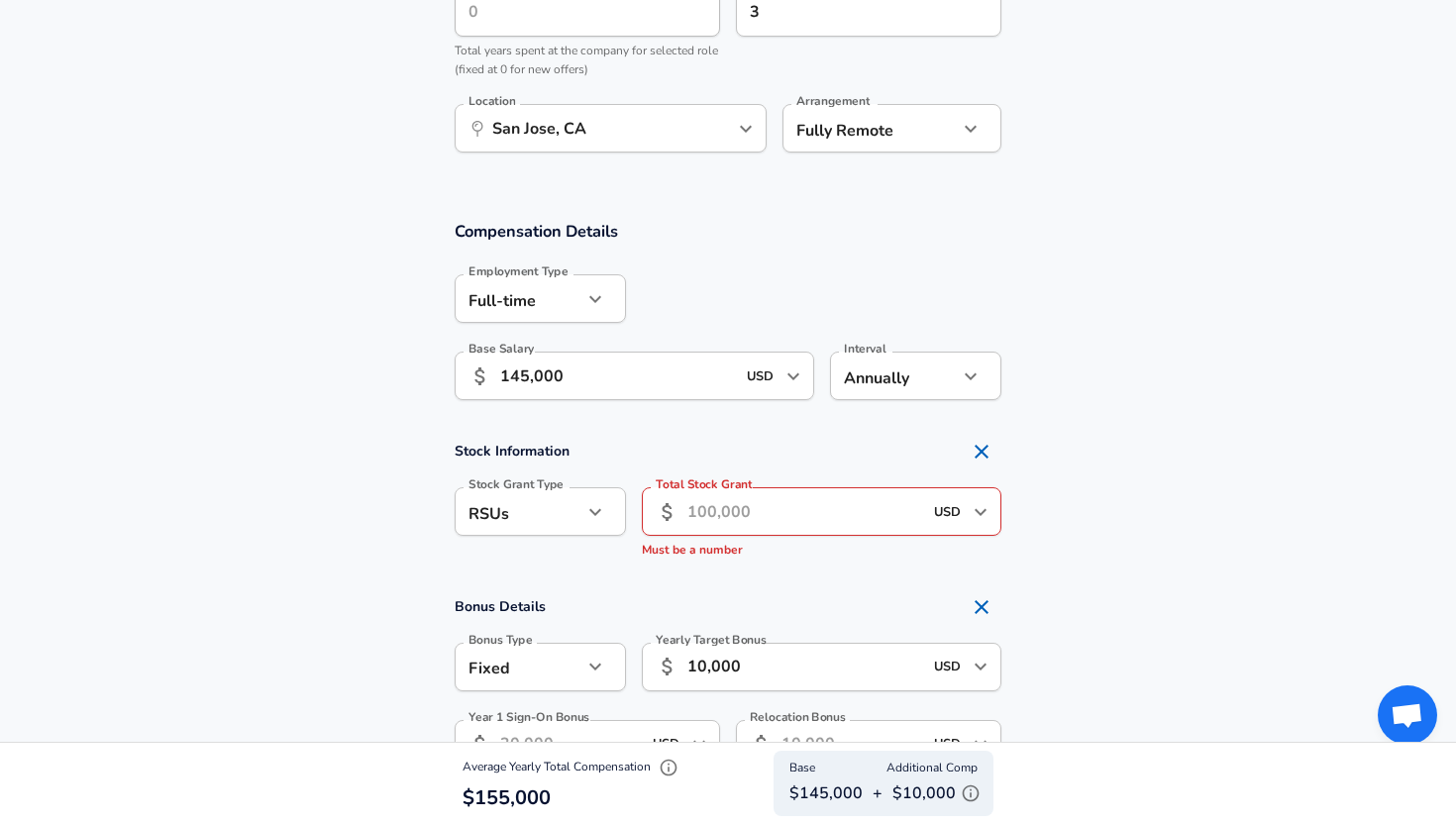 click on "Total Stock Grant" at bounding box center [804, 511] 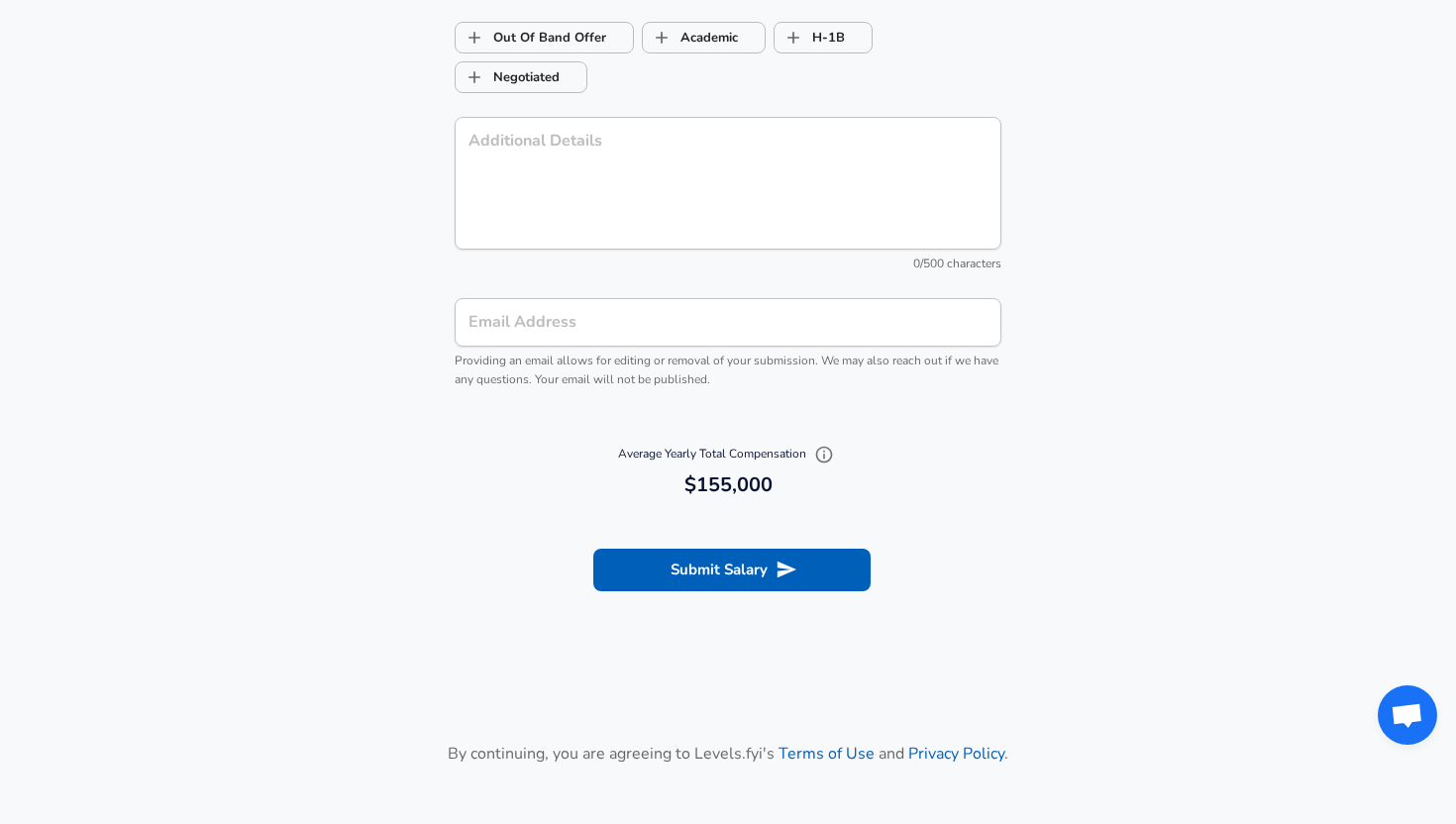 scroll, scrollTop: 2250, scrollLeft: 0, axis: vertical 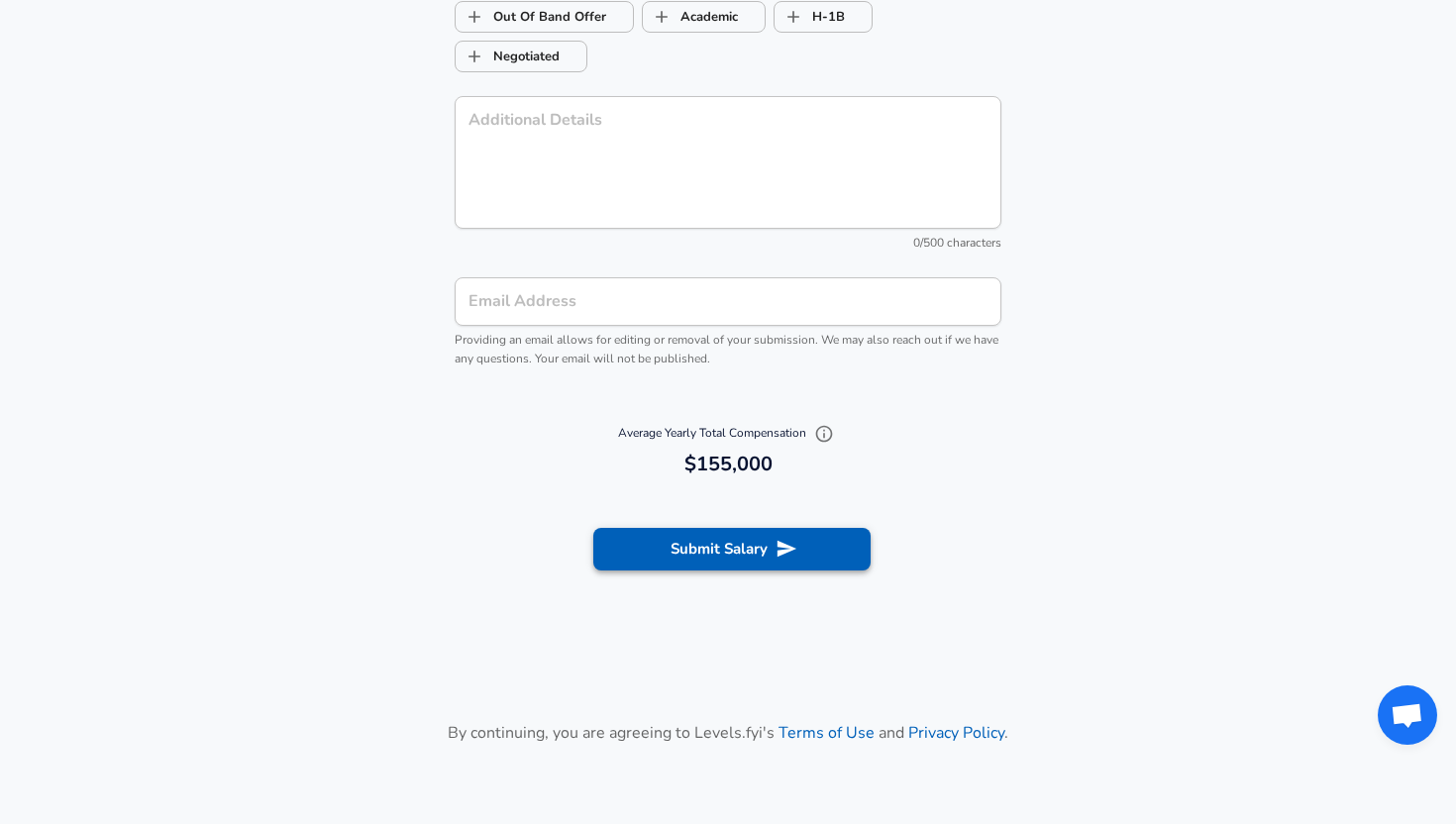type on "0" 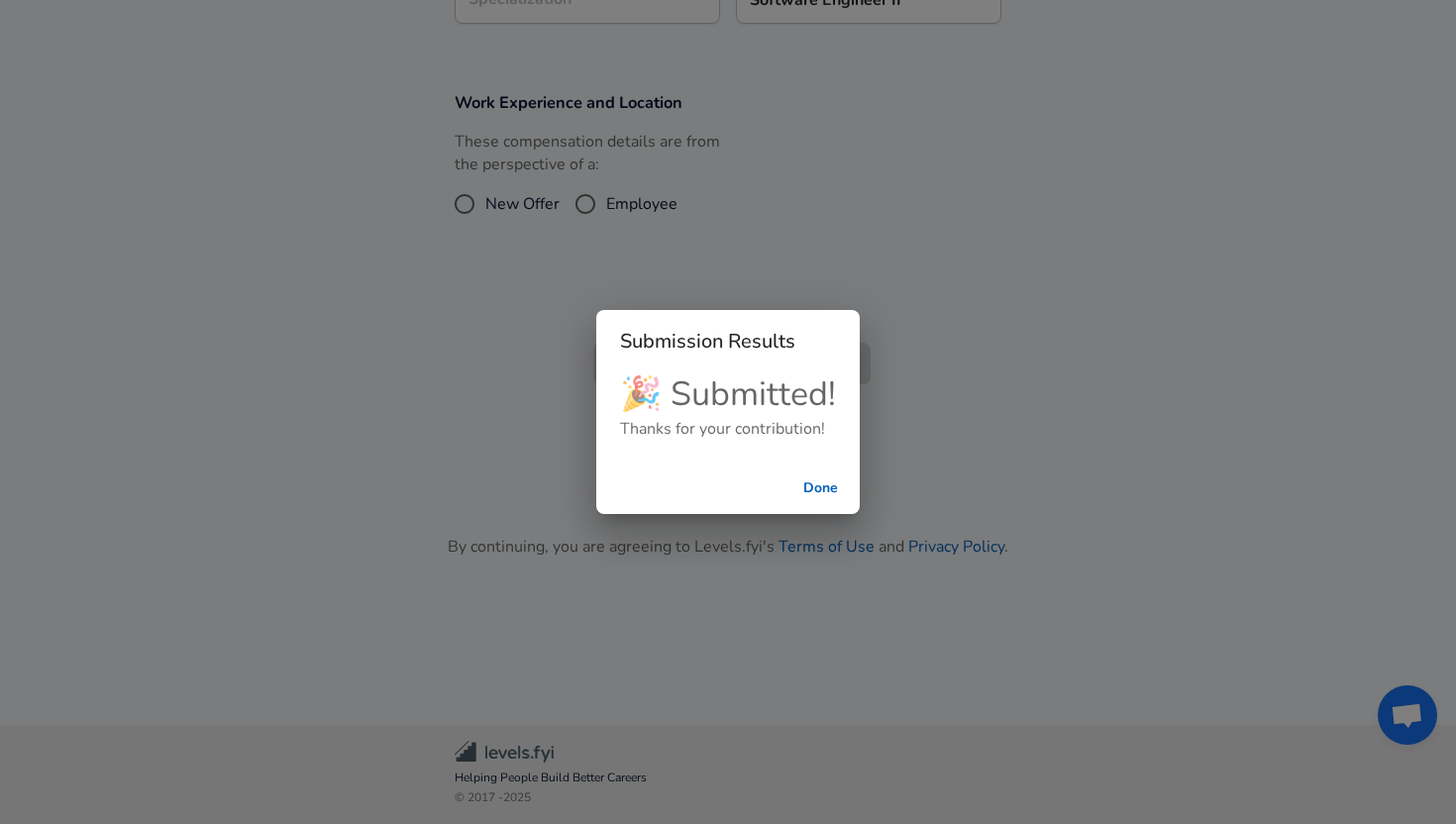 scroll, scrollTop: 500, scrollLeft: 0, axis: vertical 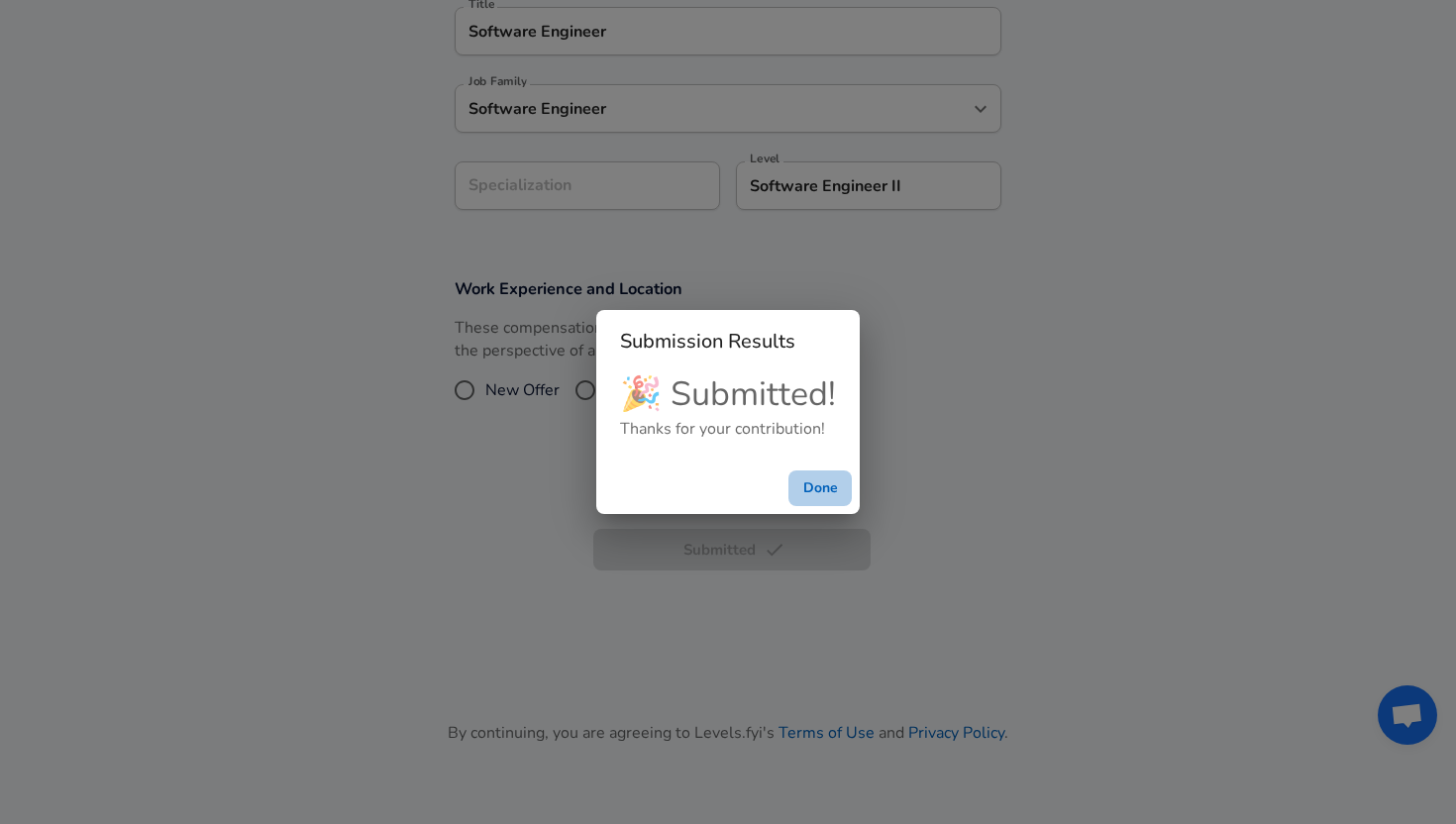 click on "Done" at bounding box center [820, 488] 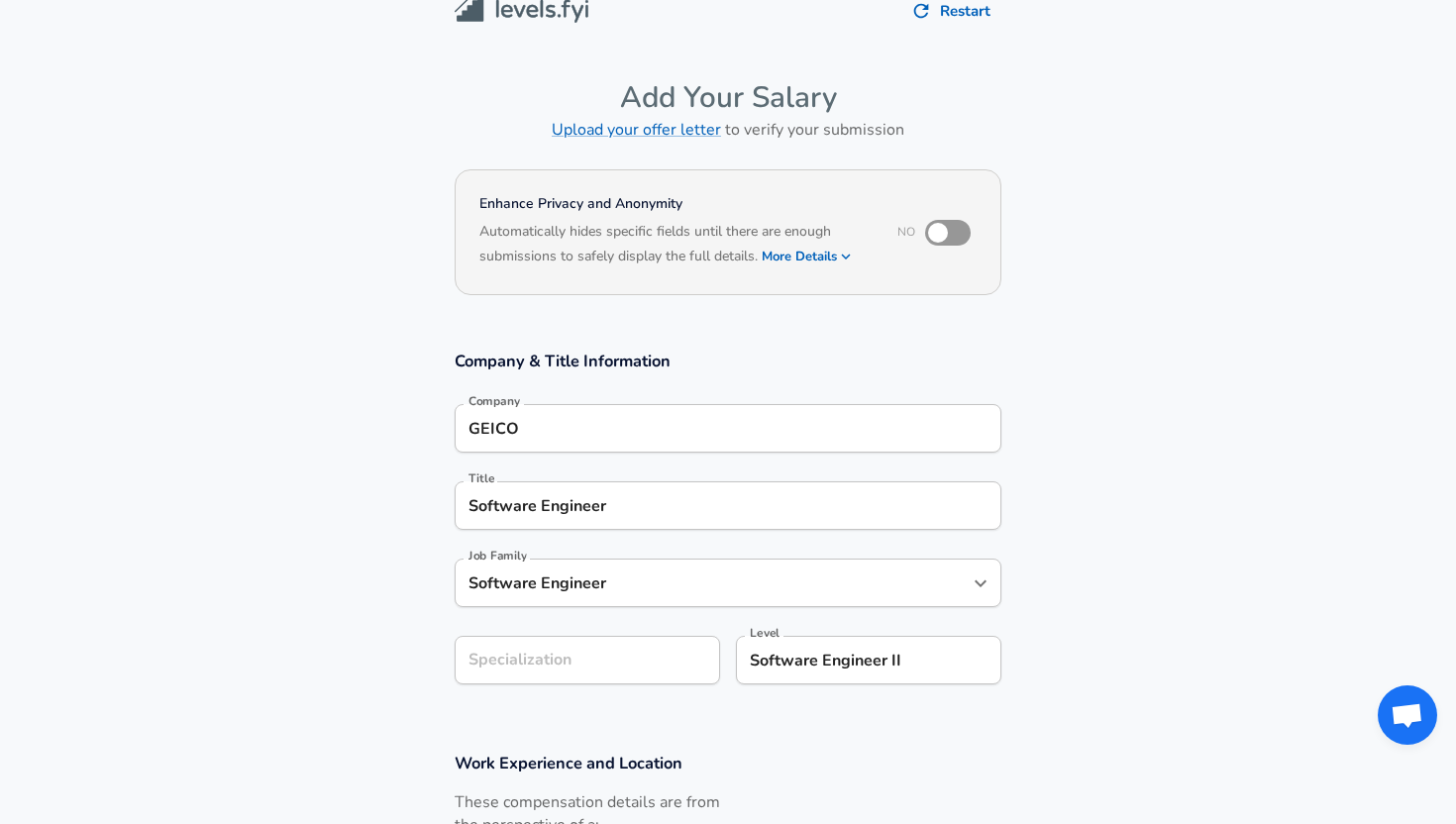 scroll, scrollTop: 0, scrollLeft: 0, axis: both 